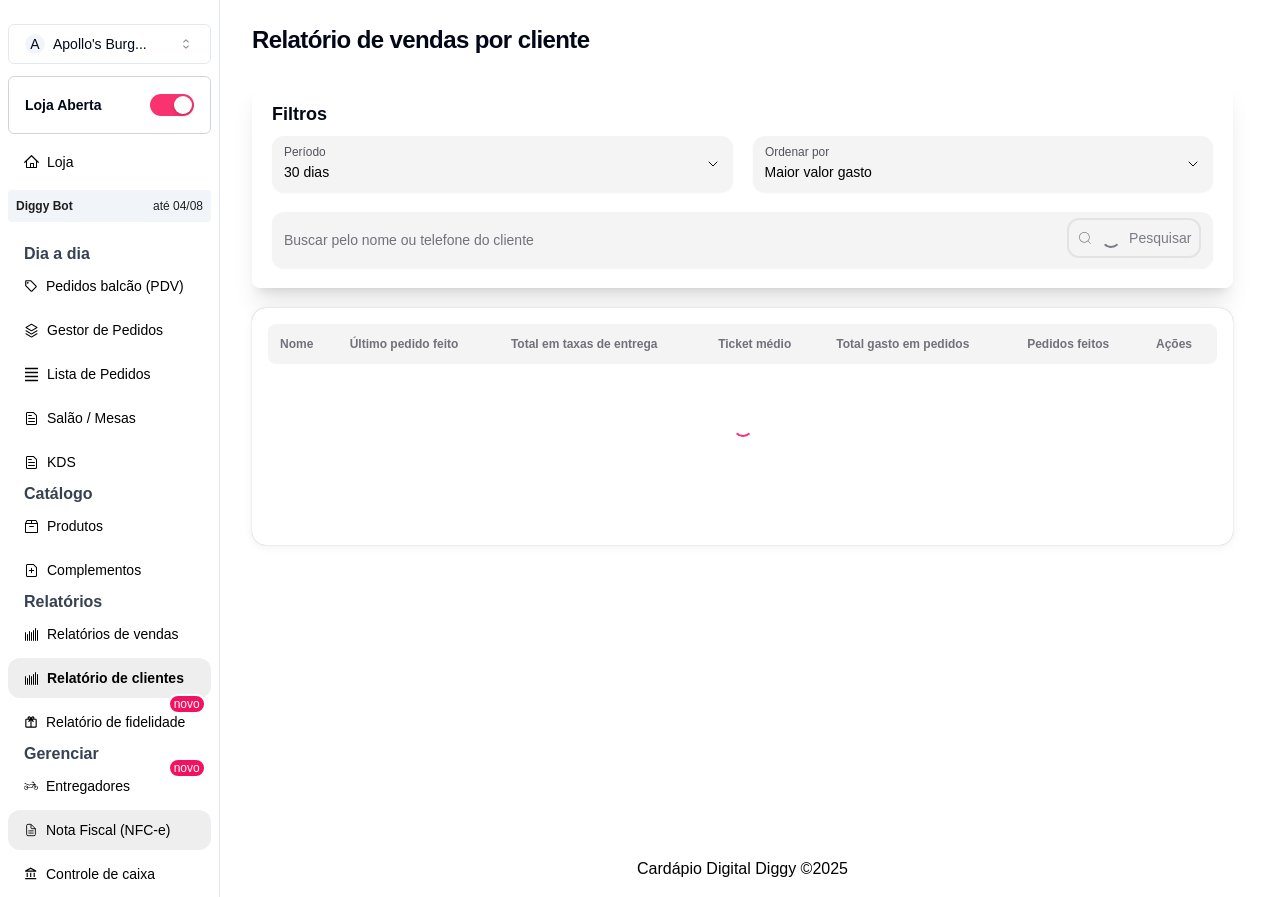 select on "30" 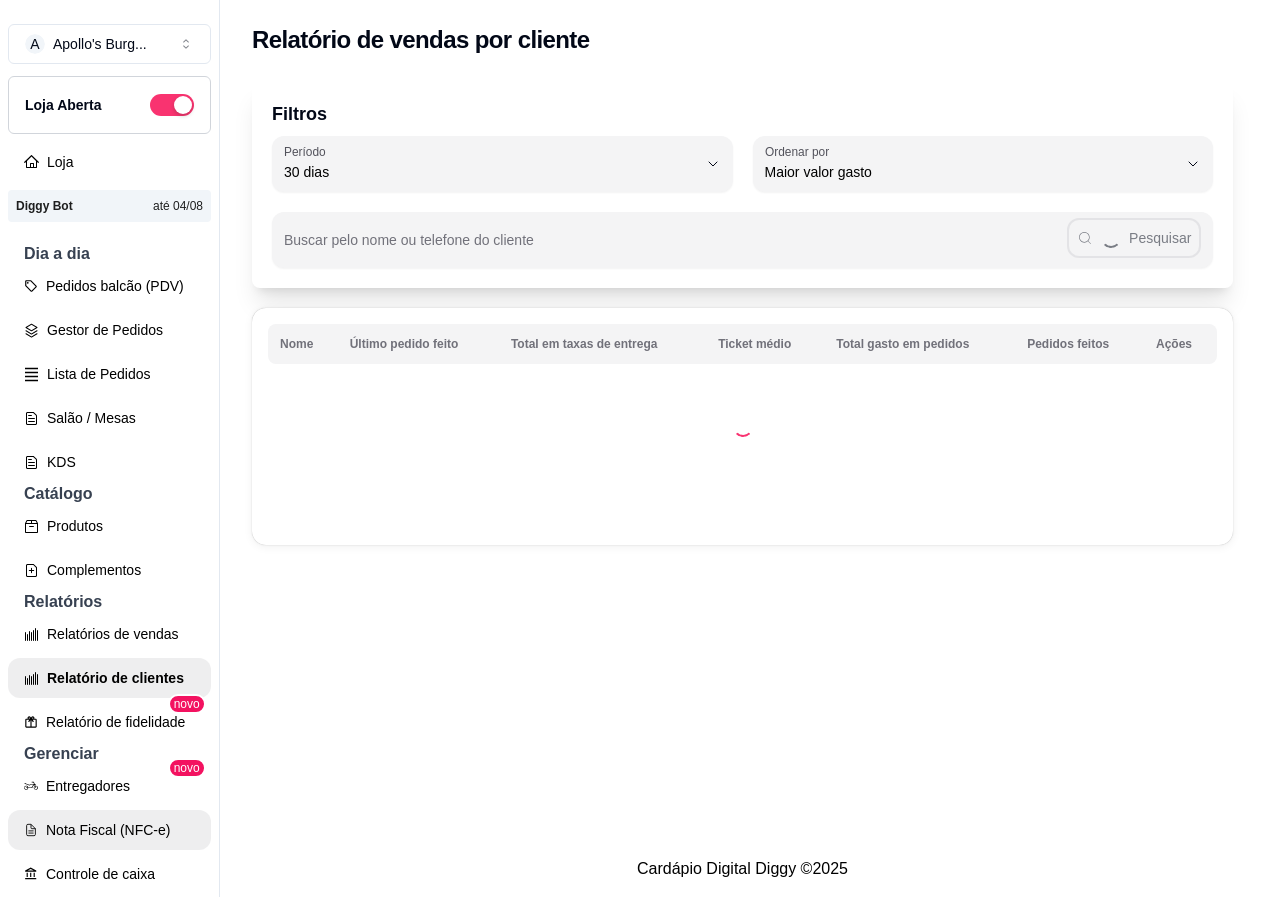 scroll, scrollTop: 0, scrollLeft: 0, axis: both 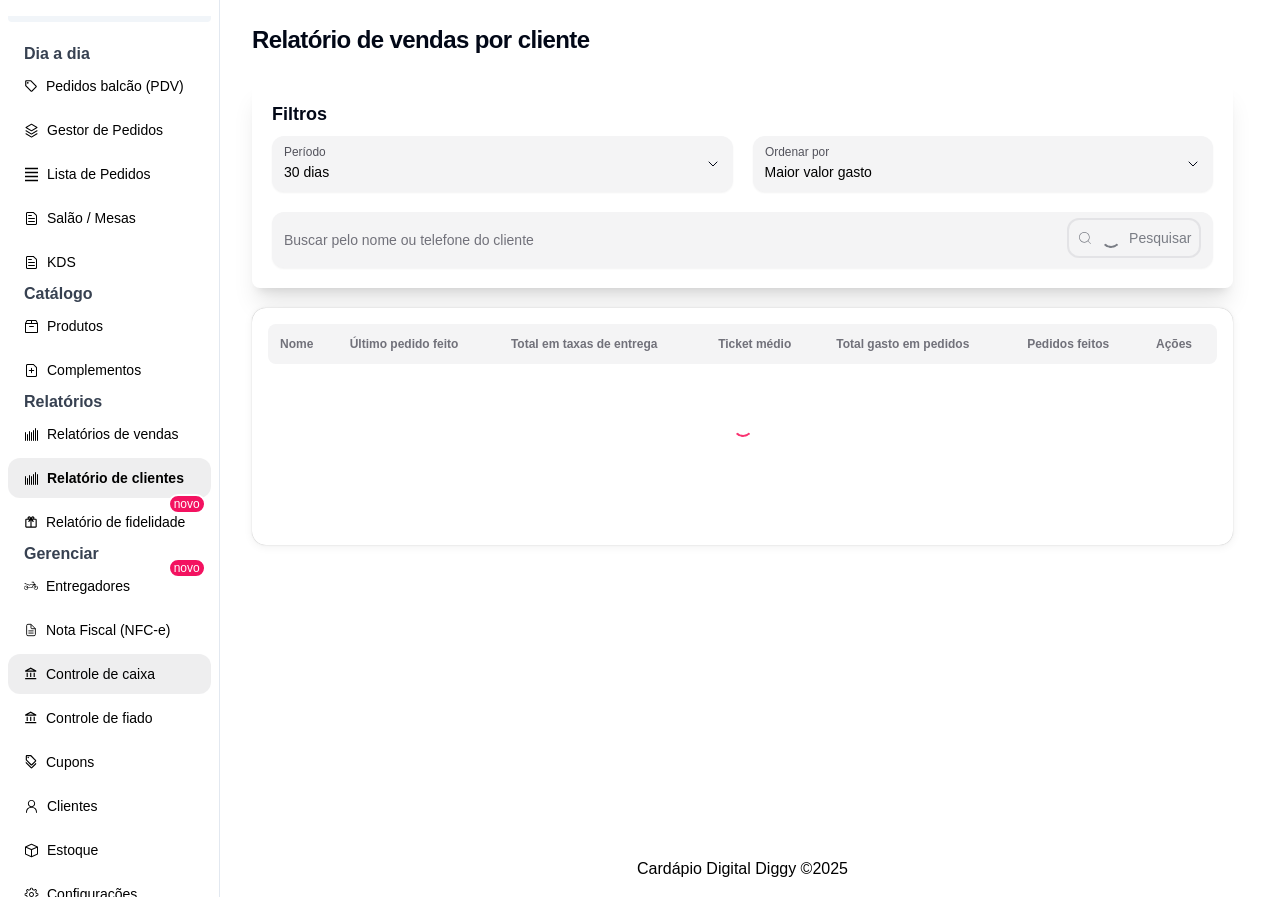click on "Controle de caixa" at bounding box center (109, 674) 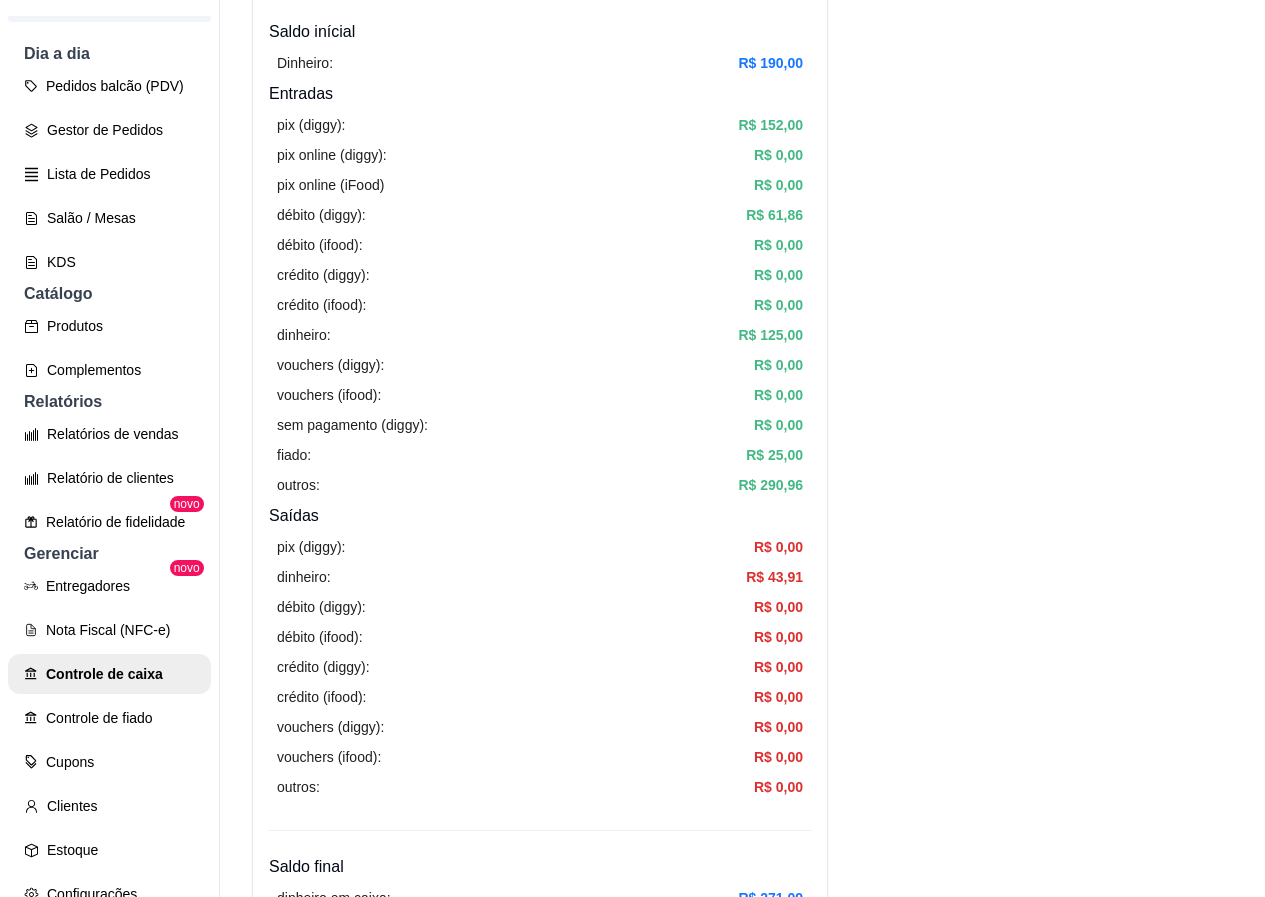 scroll, scrollTop: 200, scrollLeft: 0, axis: vertical 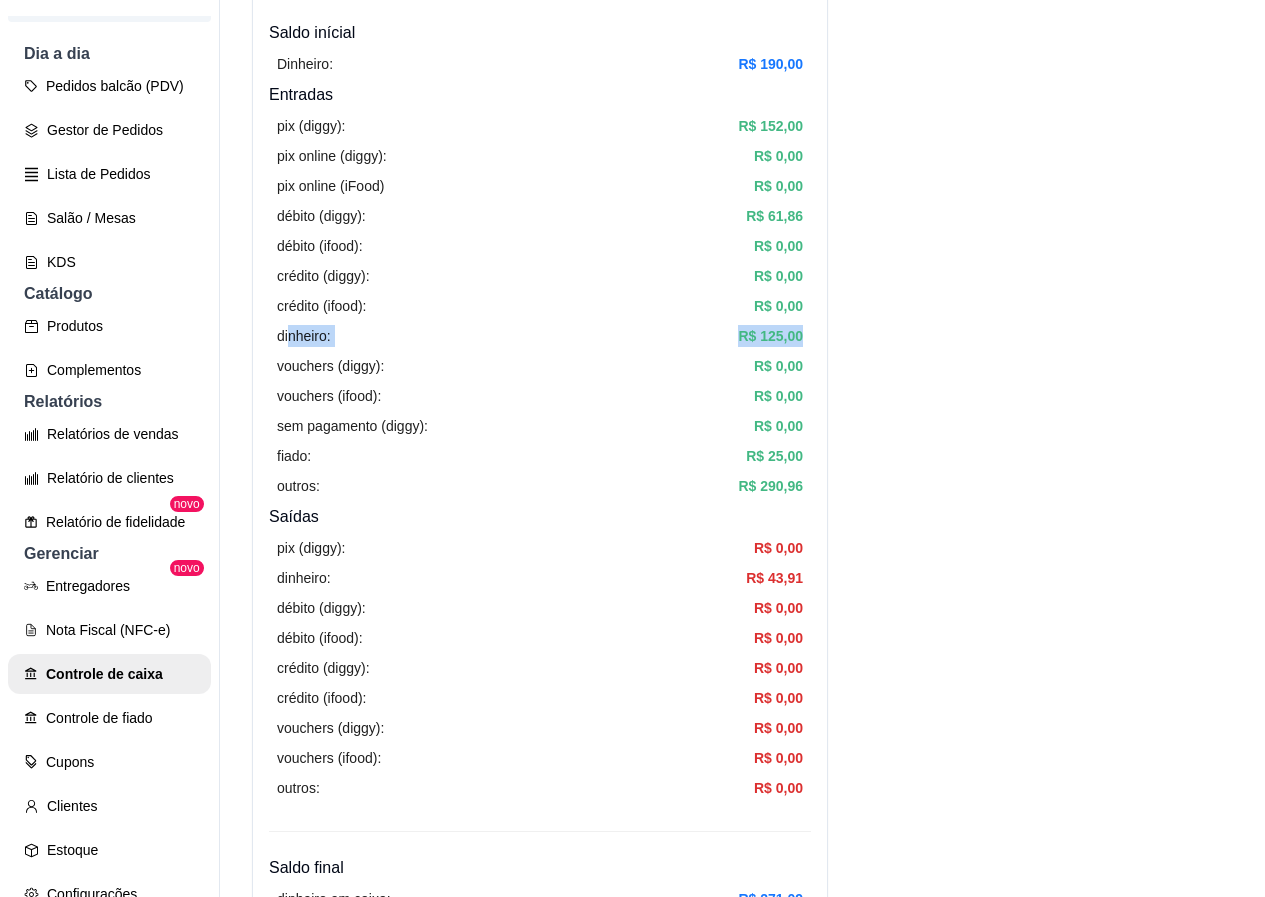 drag, startPoint x: 823, startPoint y: 336, endPoint x: 291, endPoint y: 341, distance: 532.0235 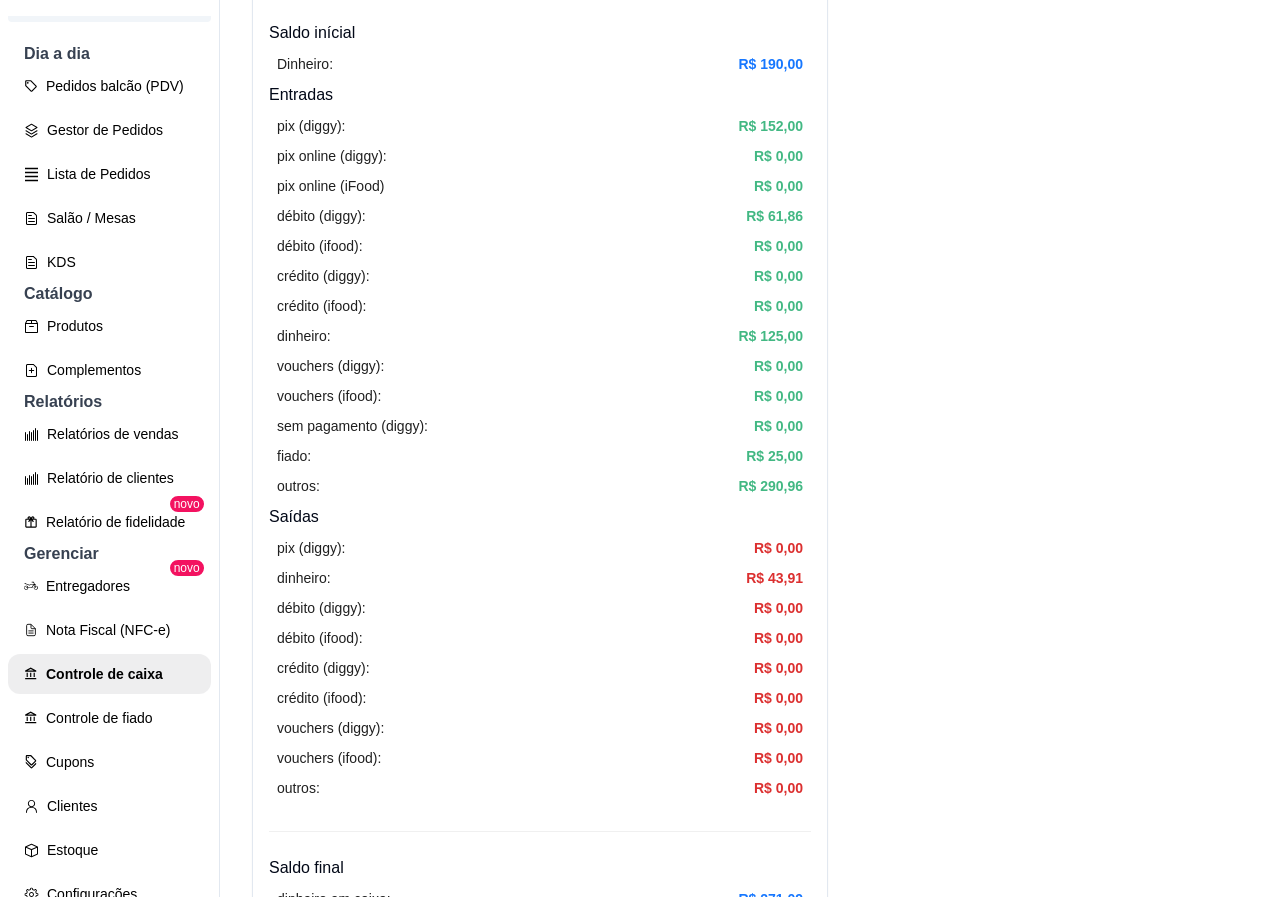 click on "Todos Pix Dinheiro Crédito Débito Voucher Outros Entrada R$ 654,82 Saída R$ 43,91 Saldo R$ 610,91 Tipo de pagamento Data - Hora Entrada ou Saída Descrição Valor Descrição Dinheiro [DD] de [MMM] de [YYYY] às [HH]:[MM] Saída manteiga R$ 23,90 Editar Dinheiro Saída gasolina Editar" at bounding box center [742, 1423] 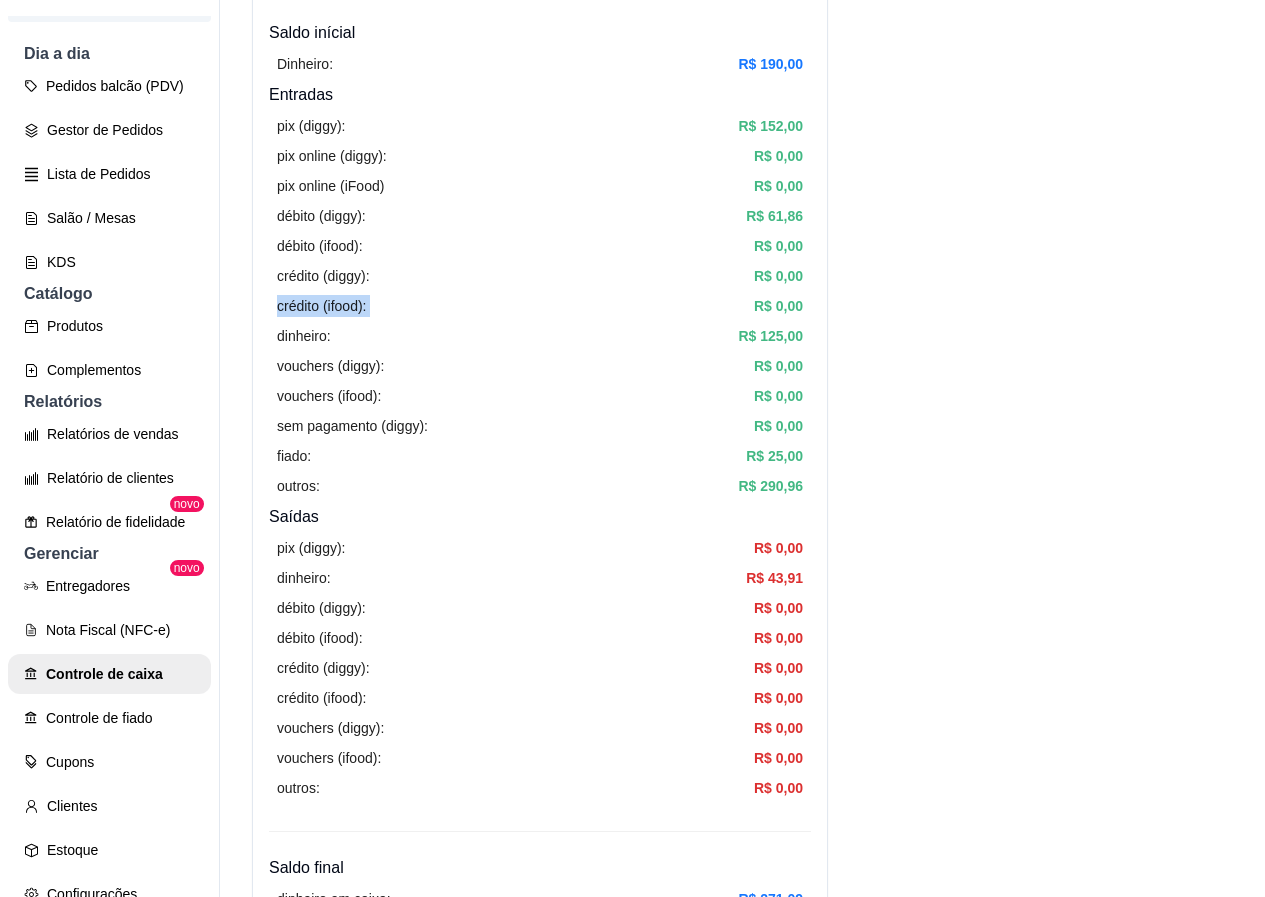 drag, startPoint x: 273, startPoint y: 304, endPoint x: 693, endPoint y: 304, distance: 420 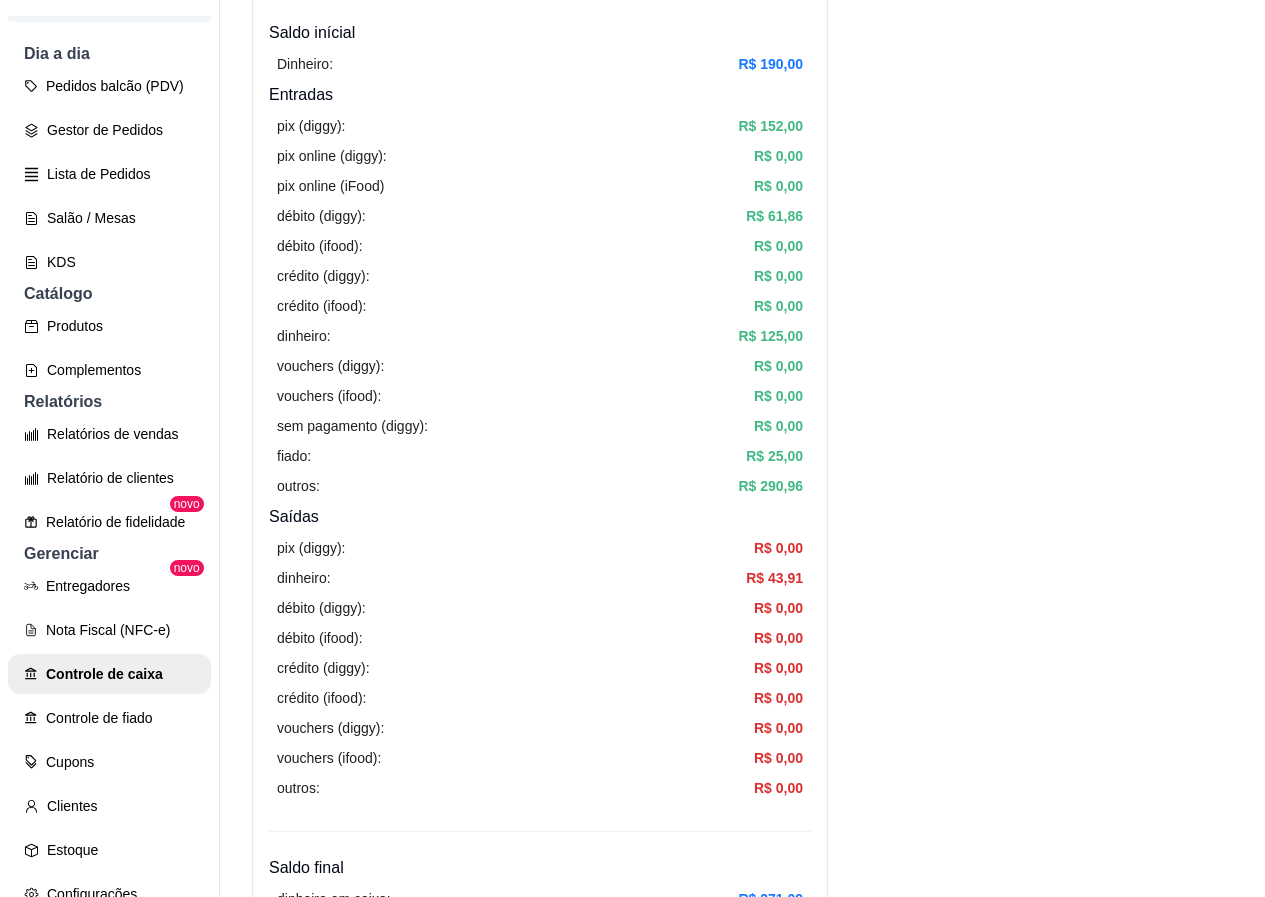 click on "sem pagamento (diggy): R$ 0,00" at bounding box center (540, 426) 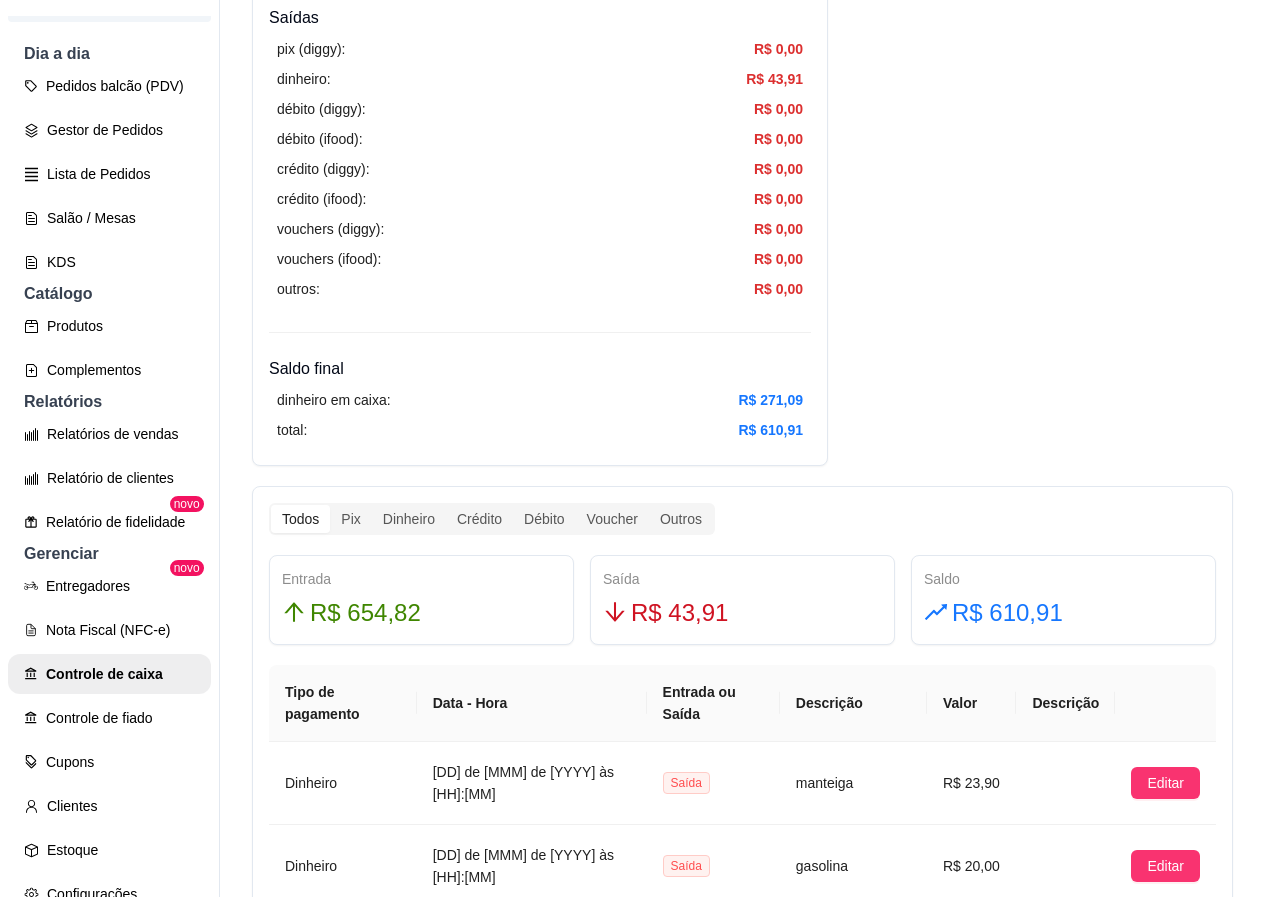 scroll, scrollTop: 700, scrollLeft: 0, axis: vertical 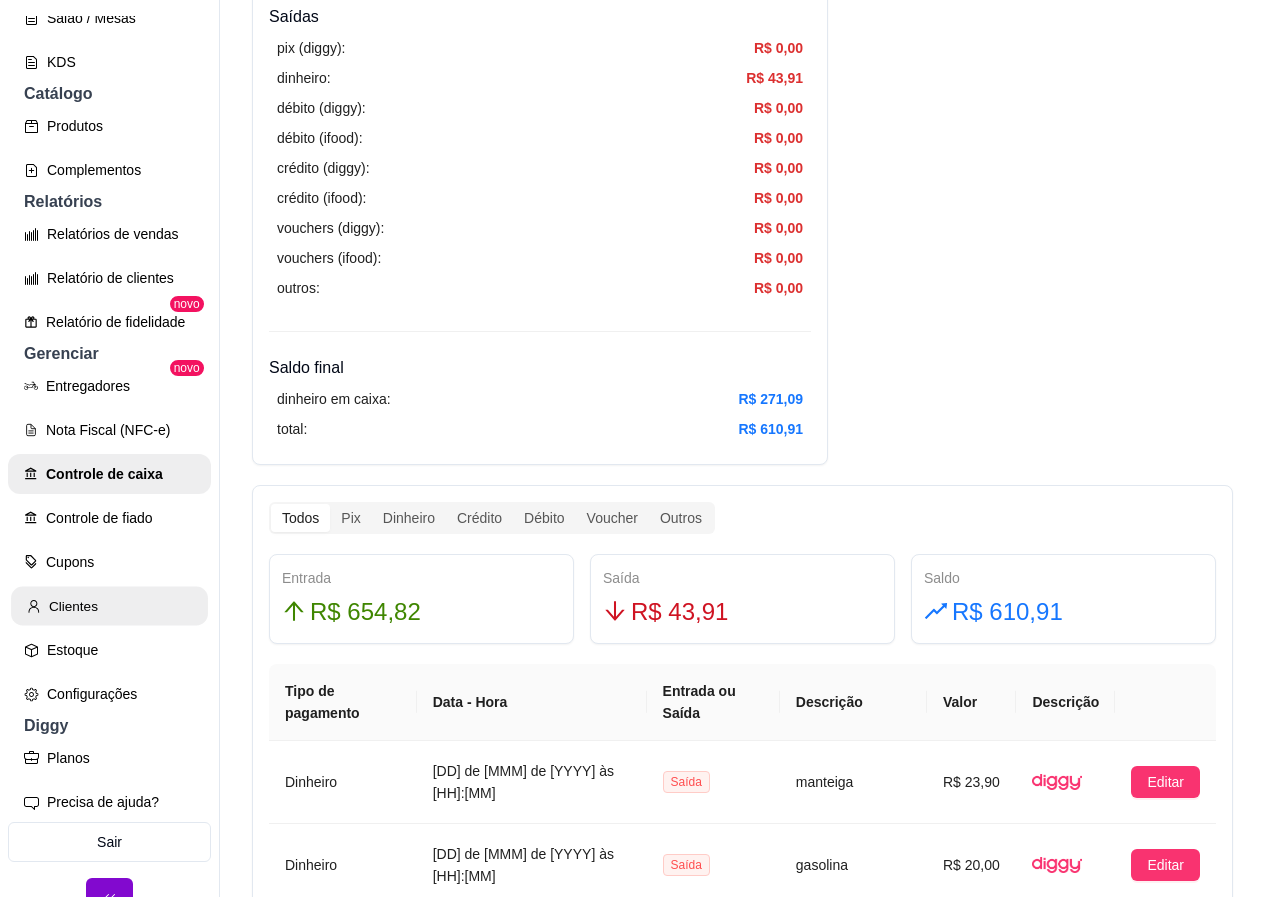 click on "Clientes" at bounding box center [109, 606] 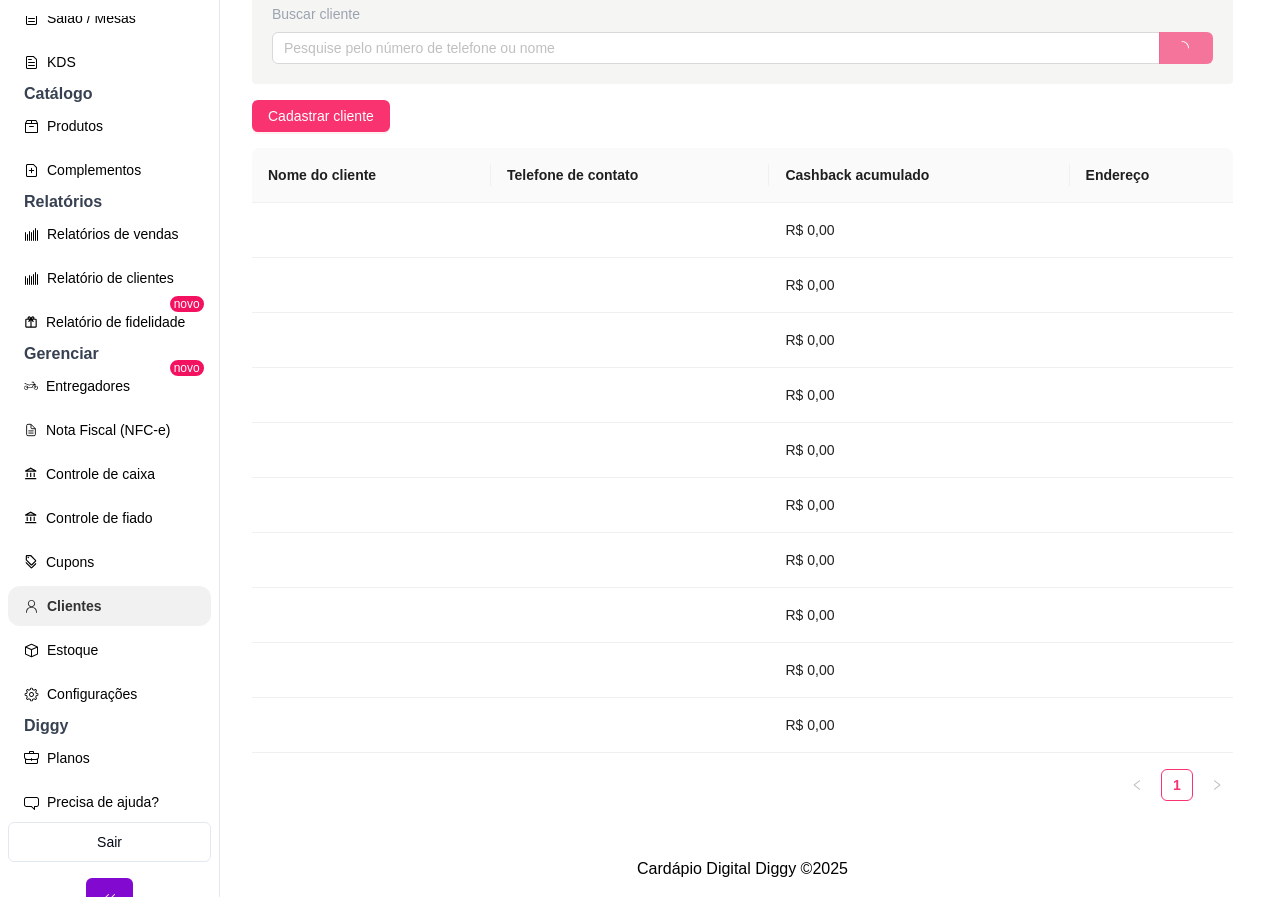scroll, scrollTop: 0, scrollLeft: 0, axis: both 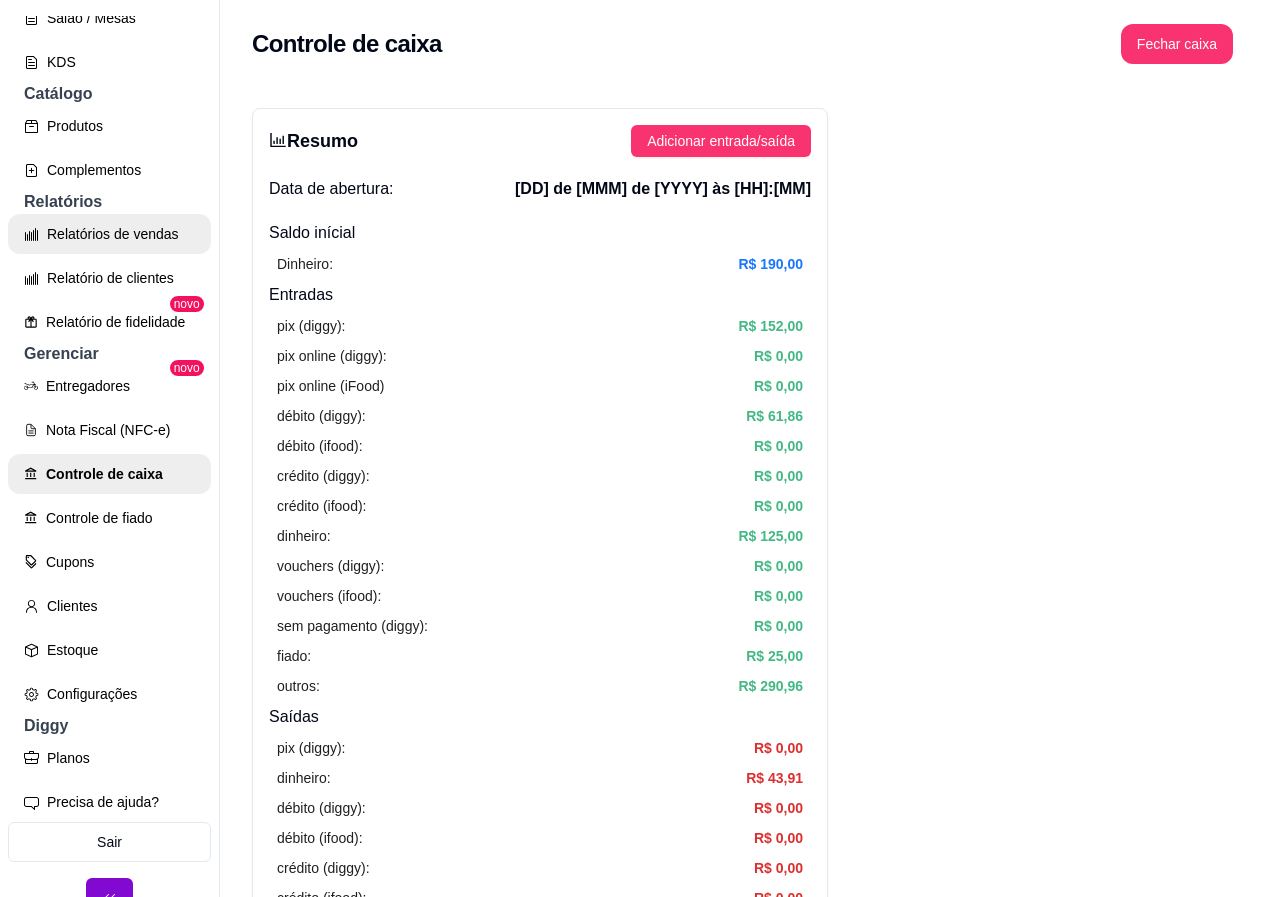 click on "Relatórios de vendas" at bounding box center [109, 234] 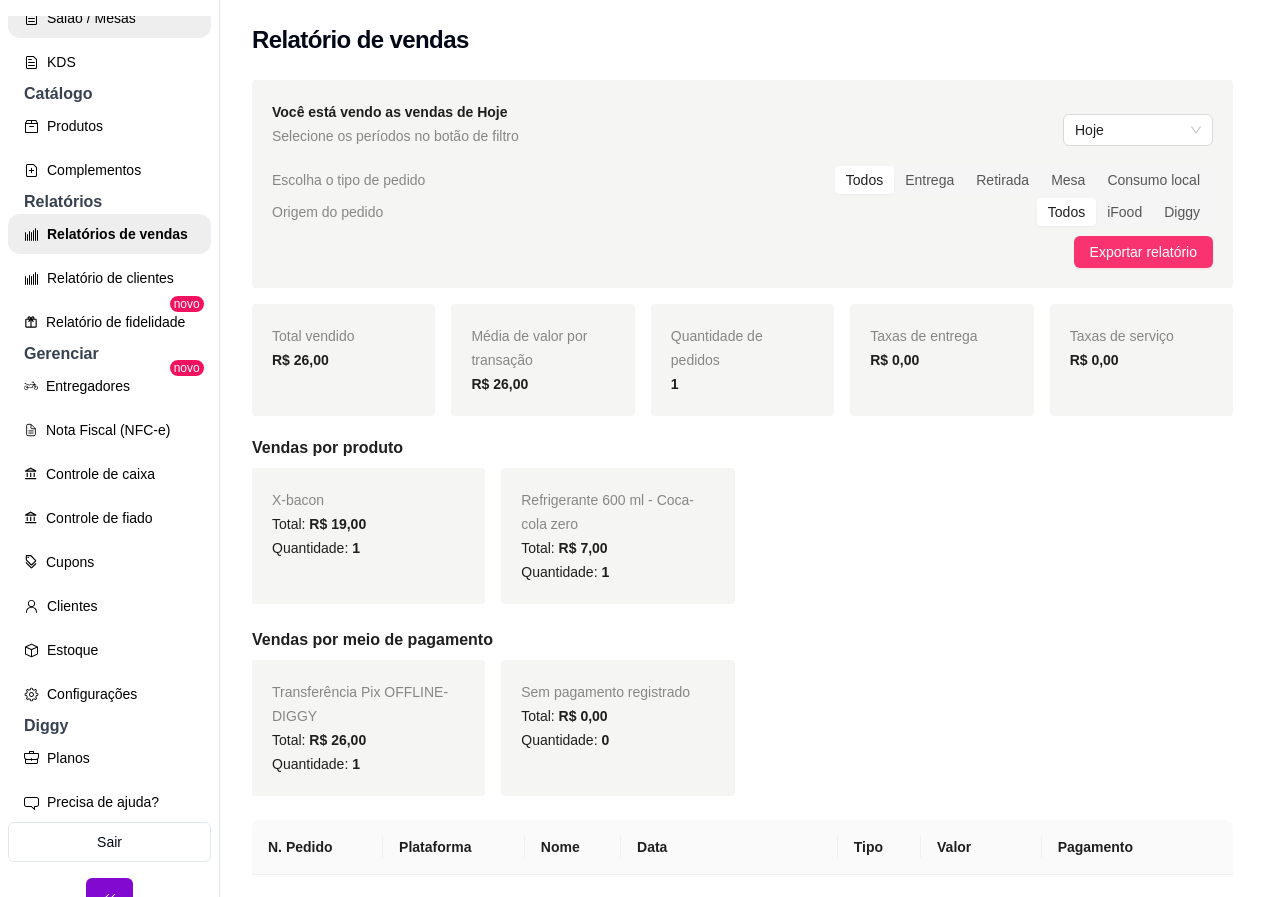 click on "Salão / Mesas" at bounding box center [109, 18] 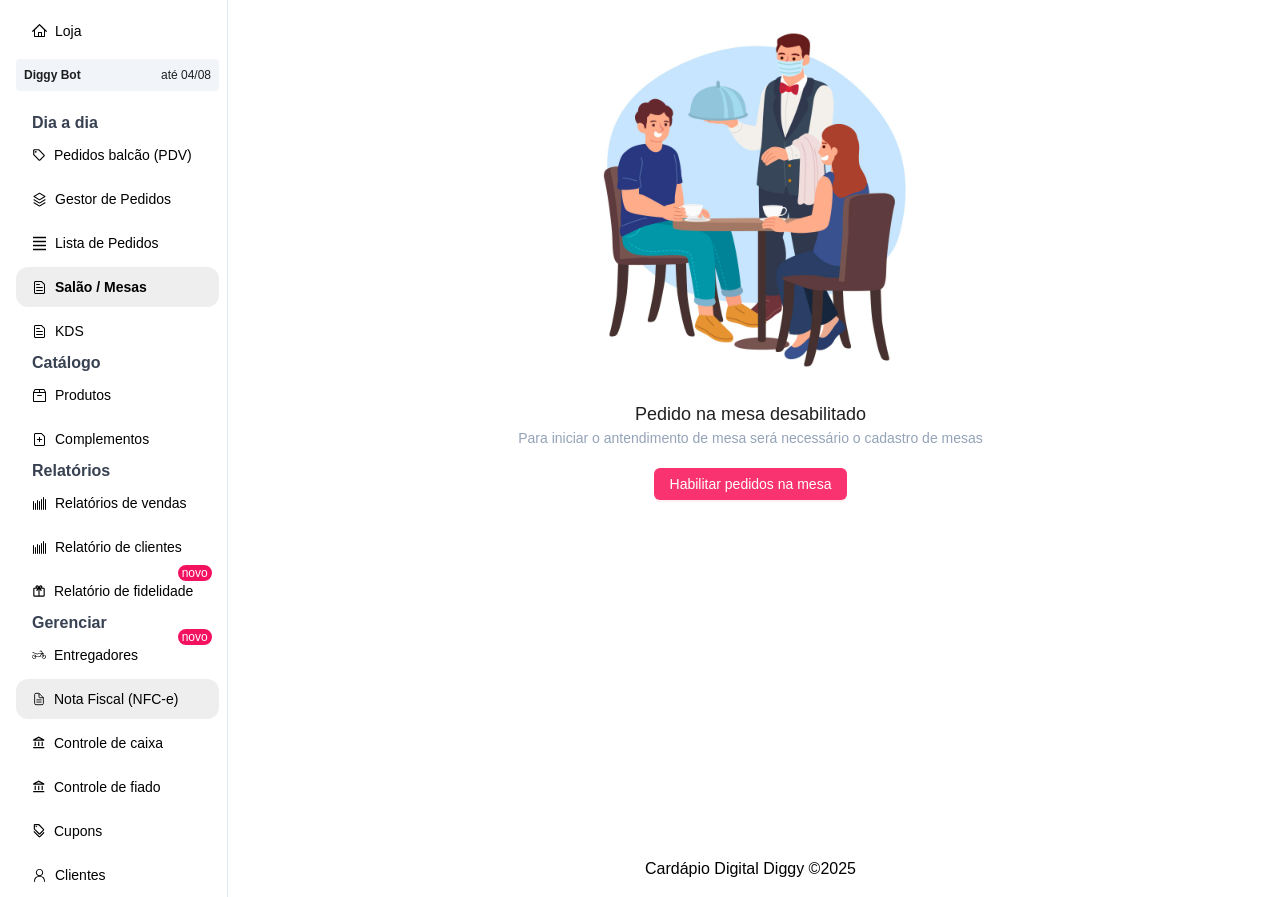 scroll, scrollTop: 0, scrollLeft: 0, axis: both 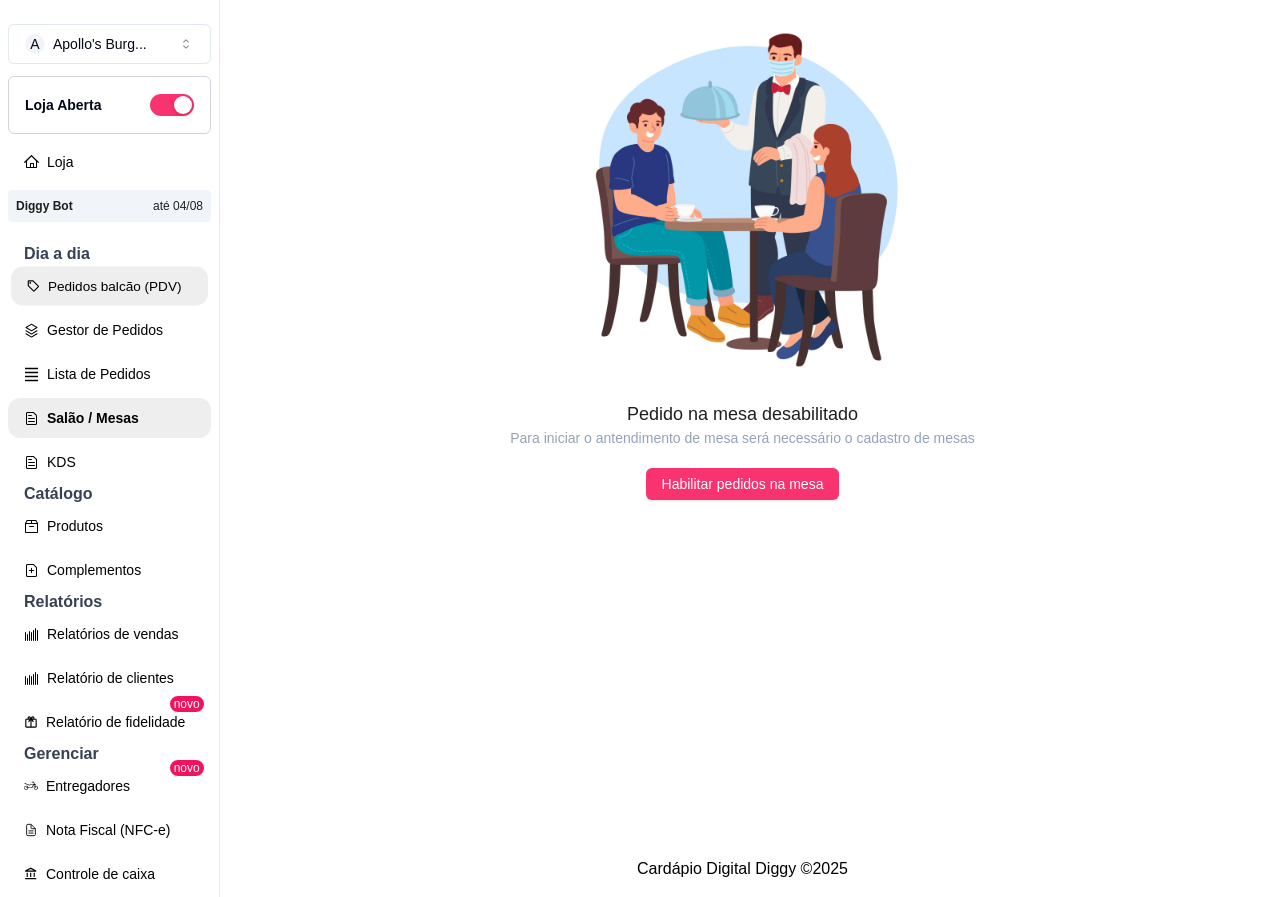 click on "Pedidos balcão (PDV)" at bounding box center (109, 286) 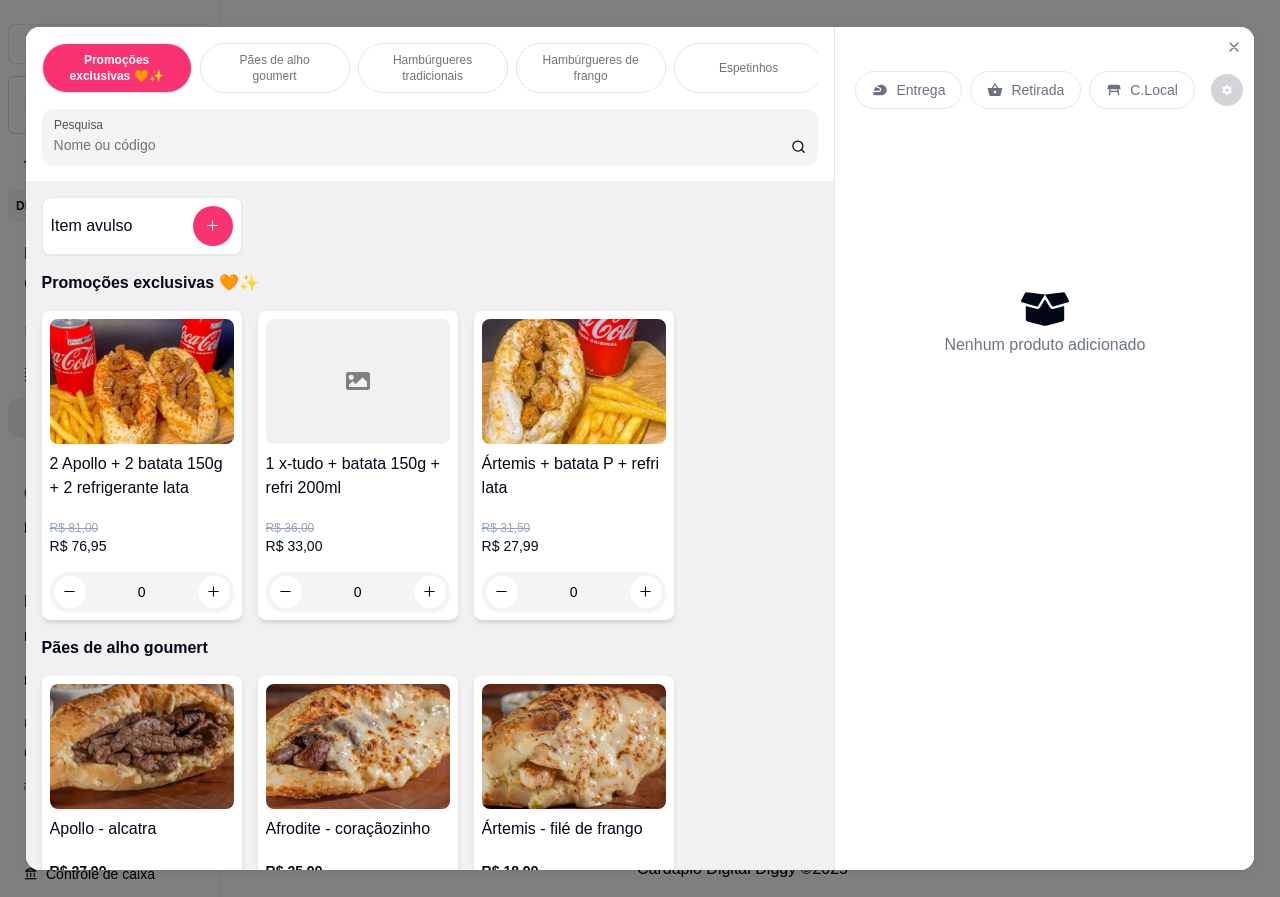 click on "Hambúrgueres tradicionais" at bounding box center [433, 68] 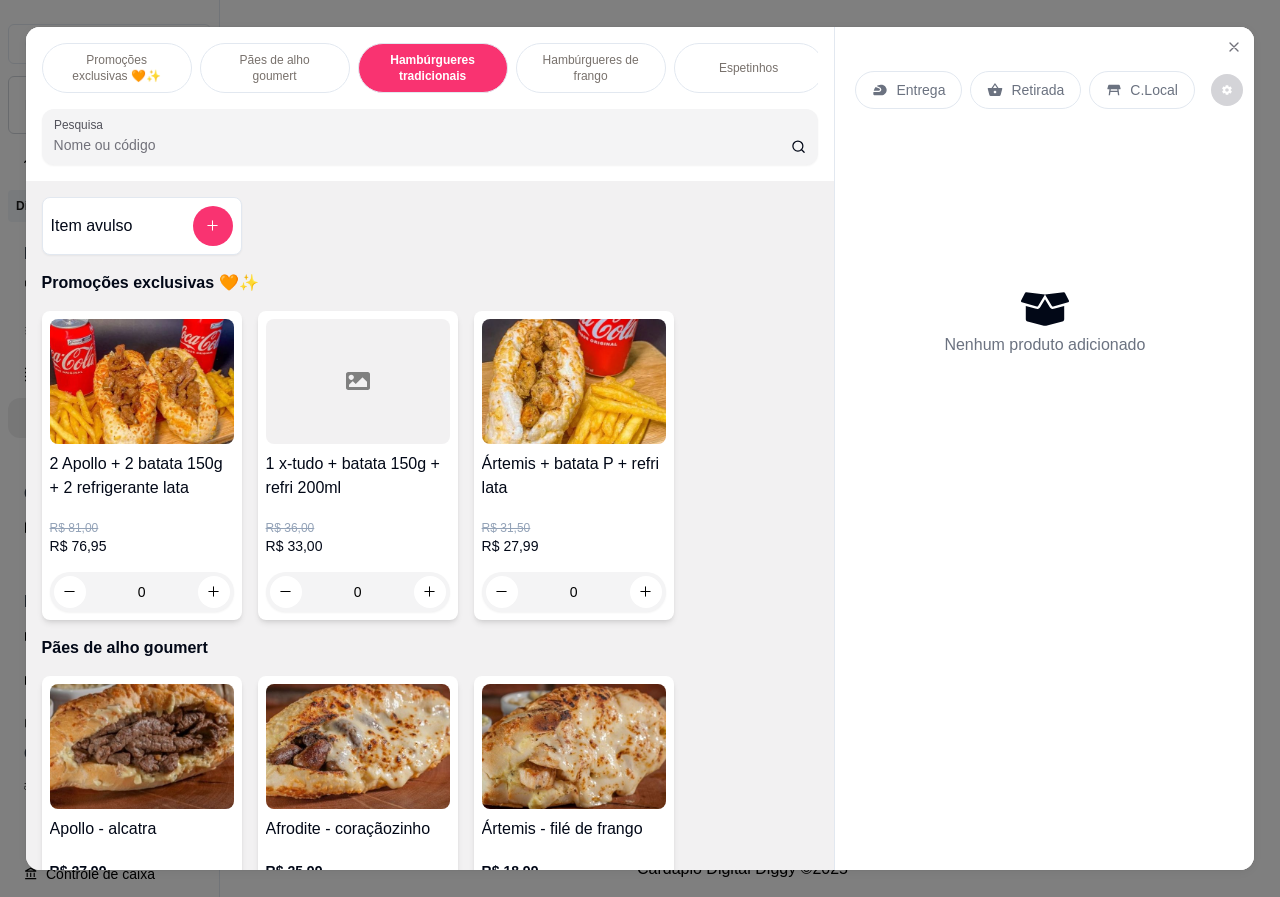 scroll, scrollTop: 1065, scrollLeft: 0, axis: vertical 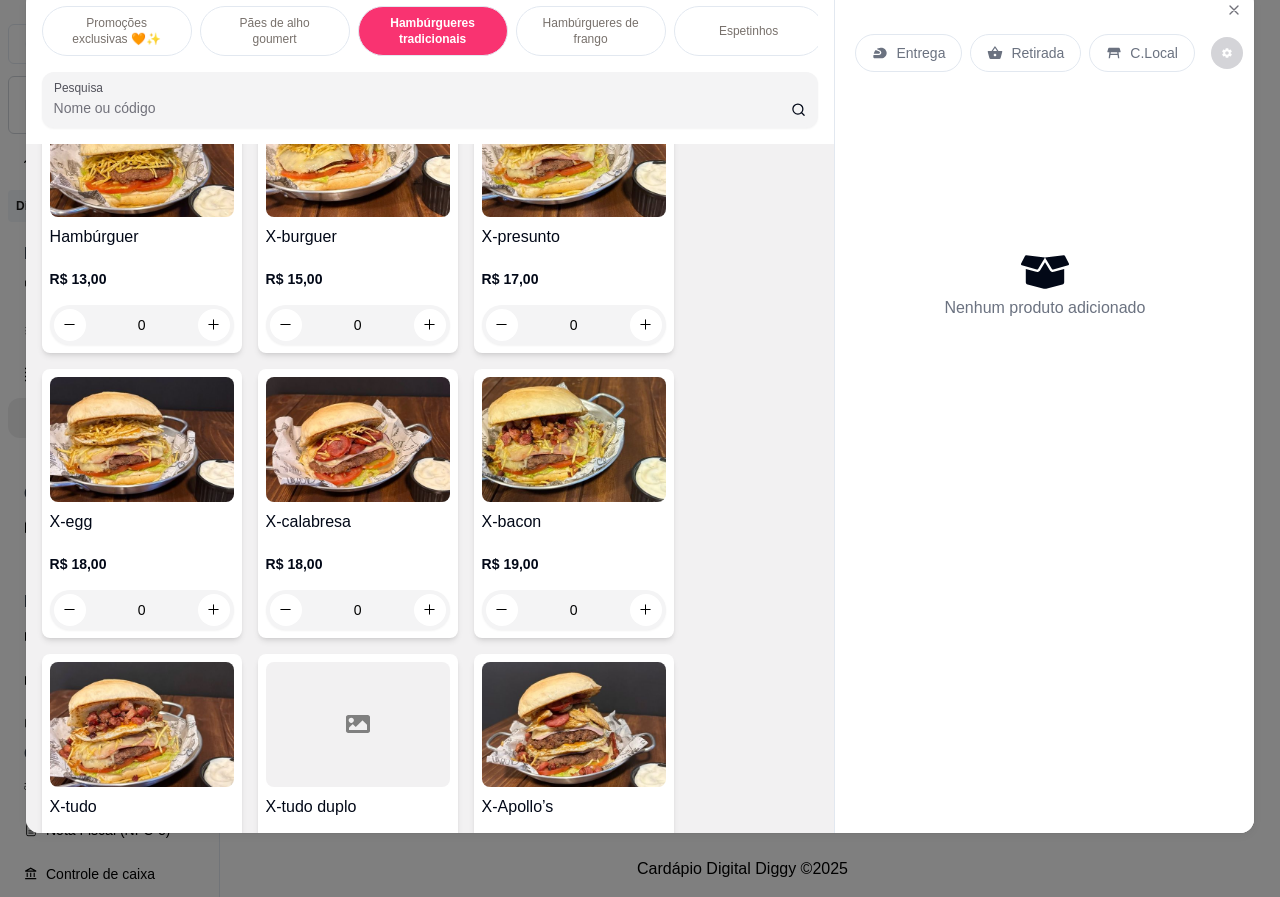click on "0" at bounding box center (358, 325) 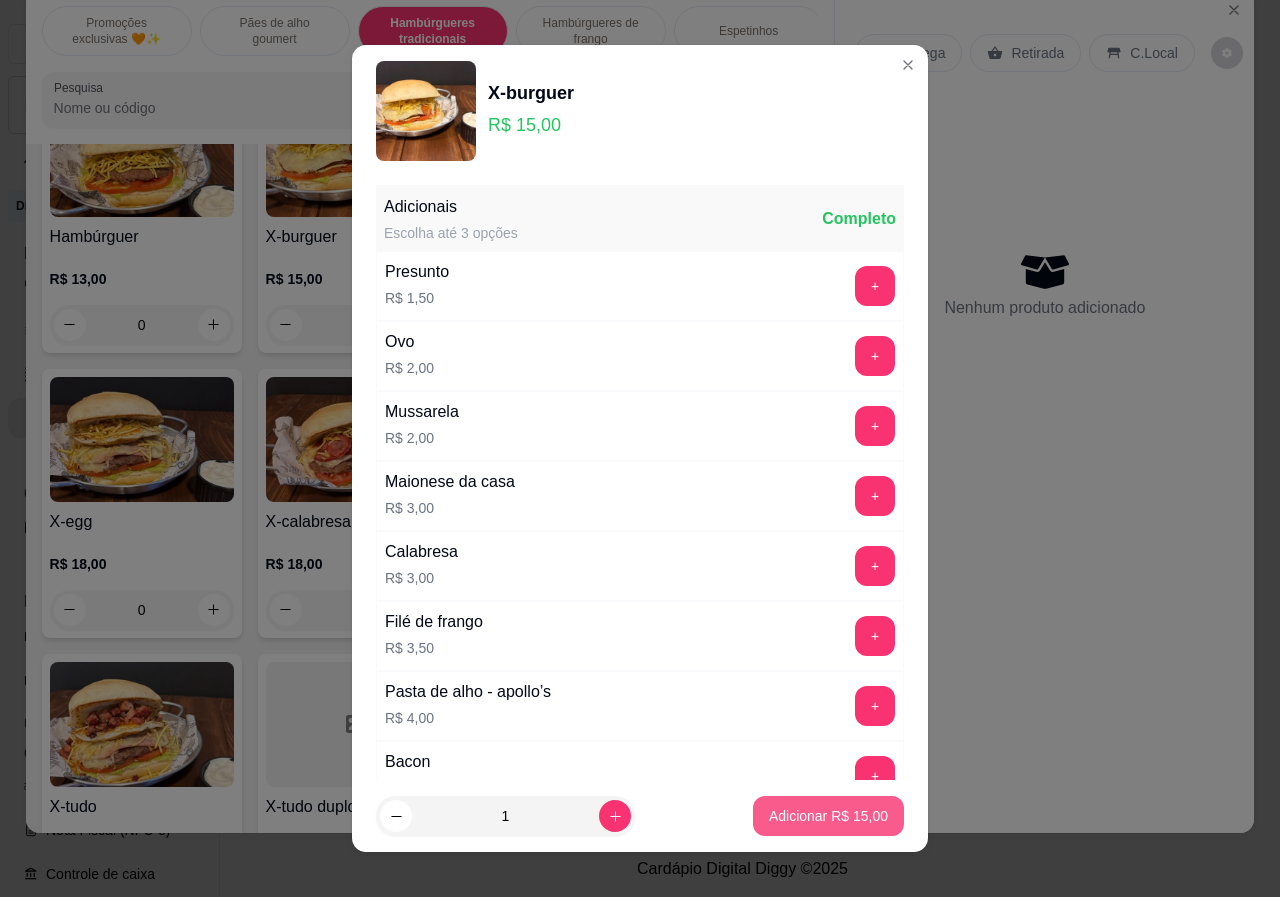 click on "Adicionar   R$ 15,00" at bounding box center (828, 816) 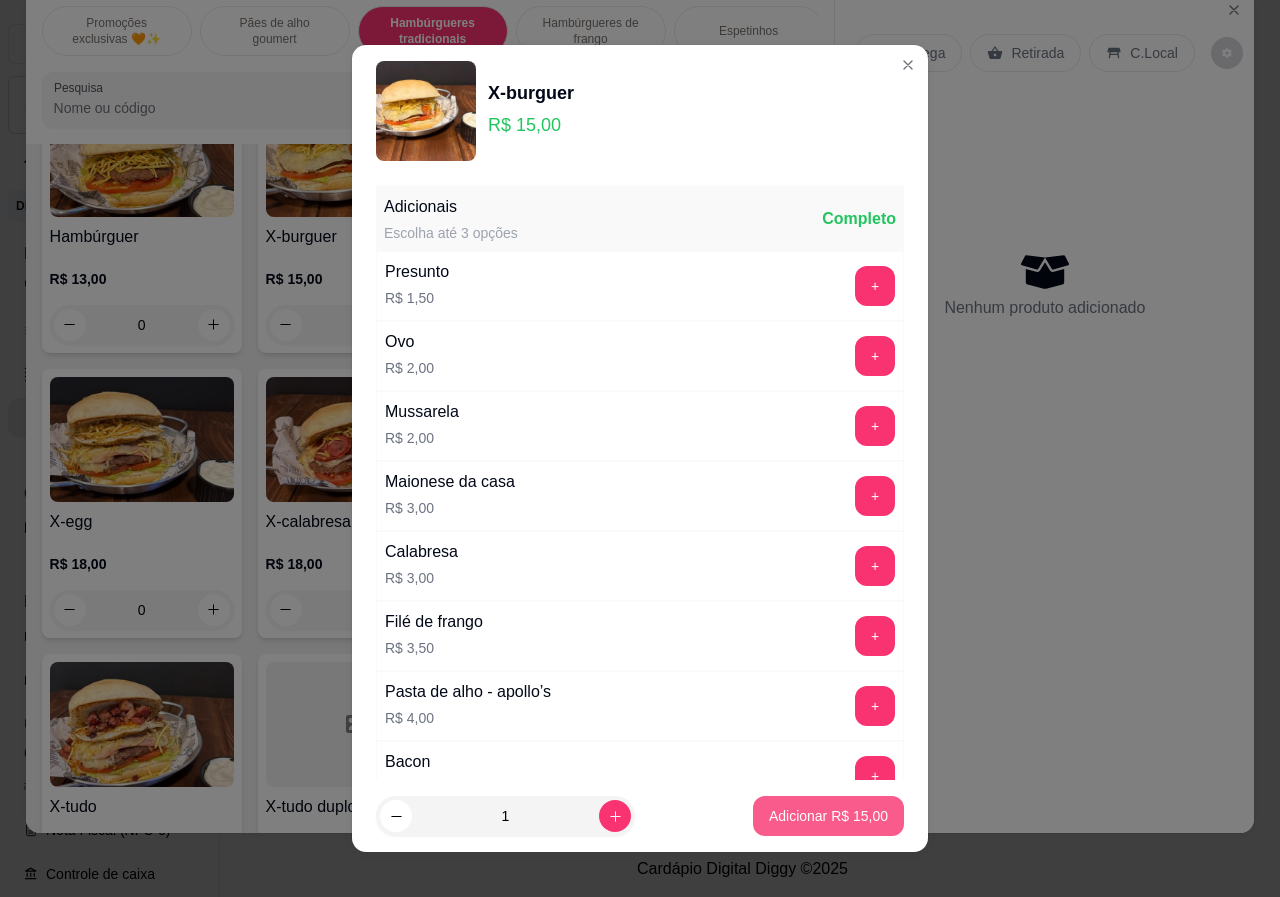 type on "1" 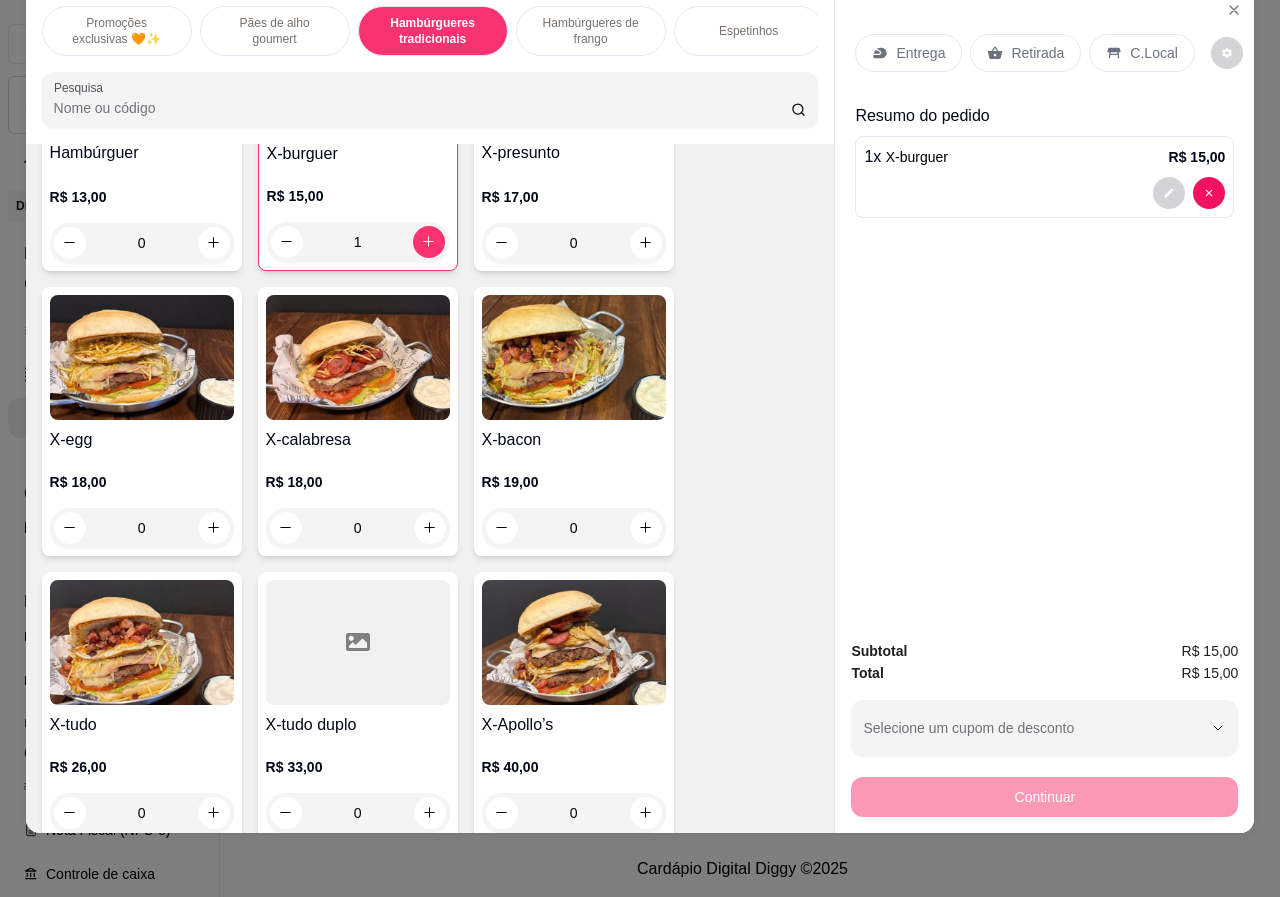 scroll, scrollTop: 1365, scrollLeft: 0, axis: vertical 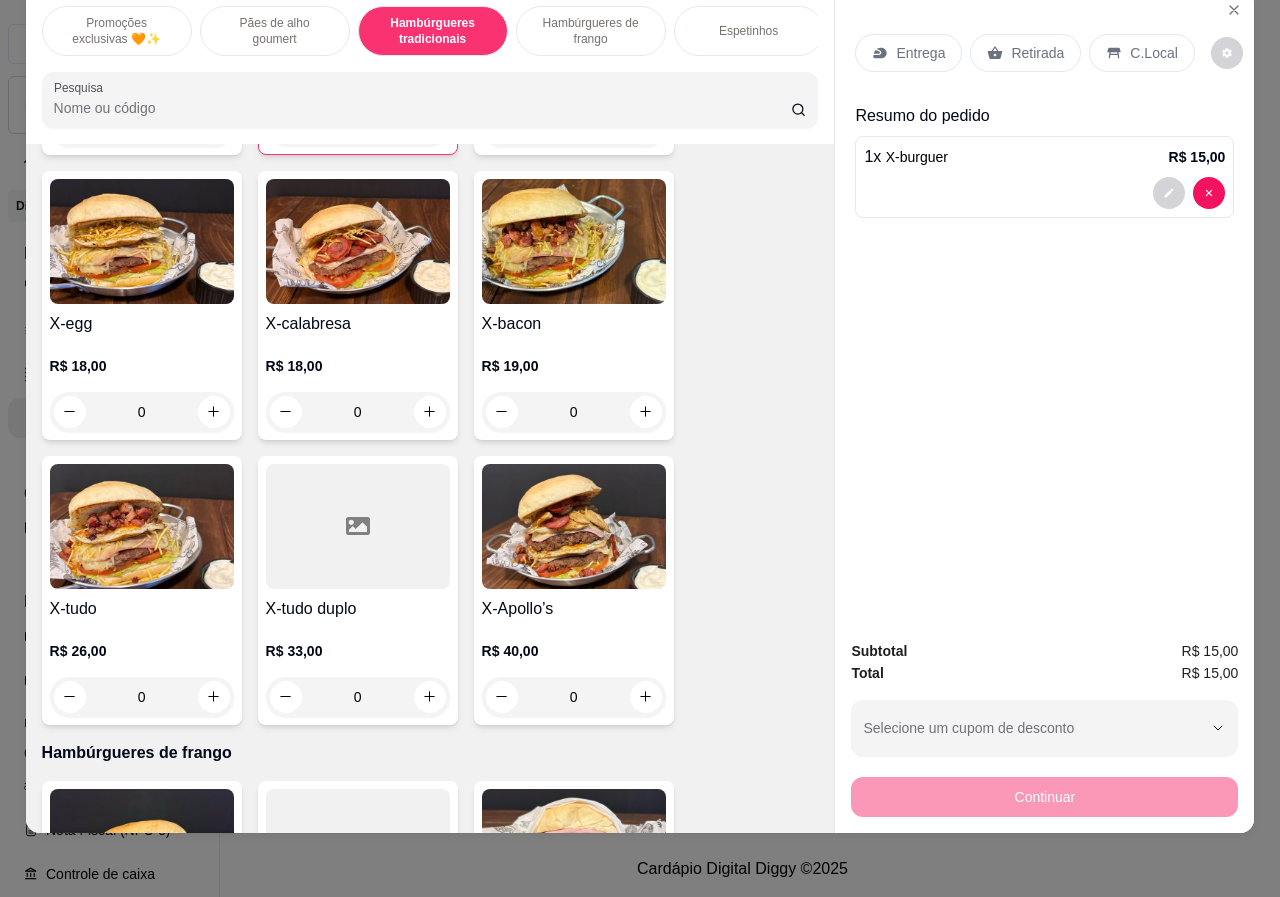 click on "0" at bounding box center [142, 697] 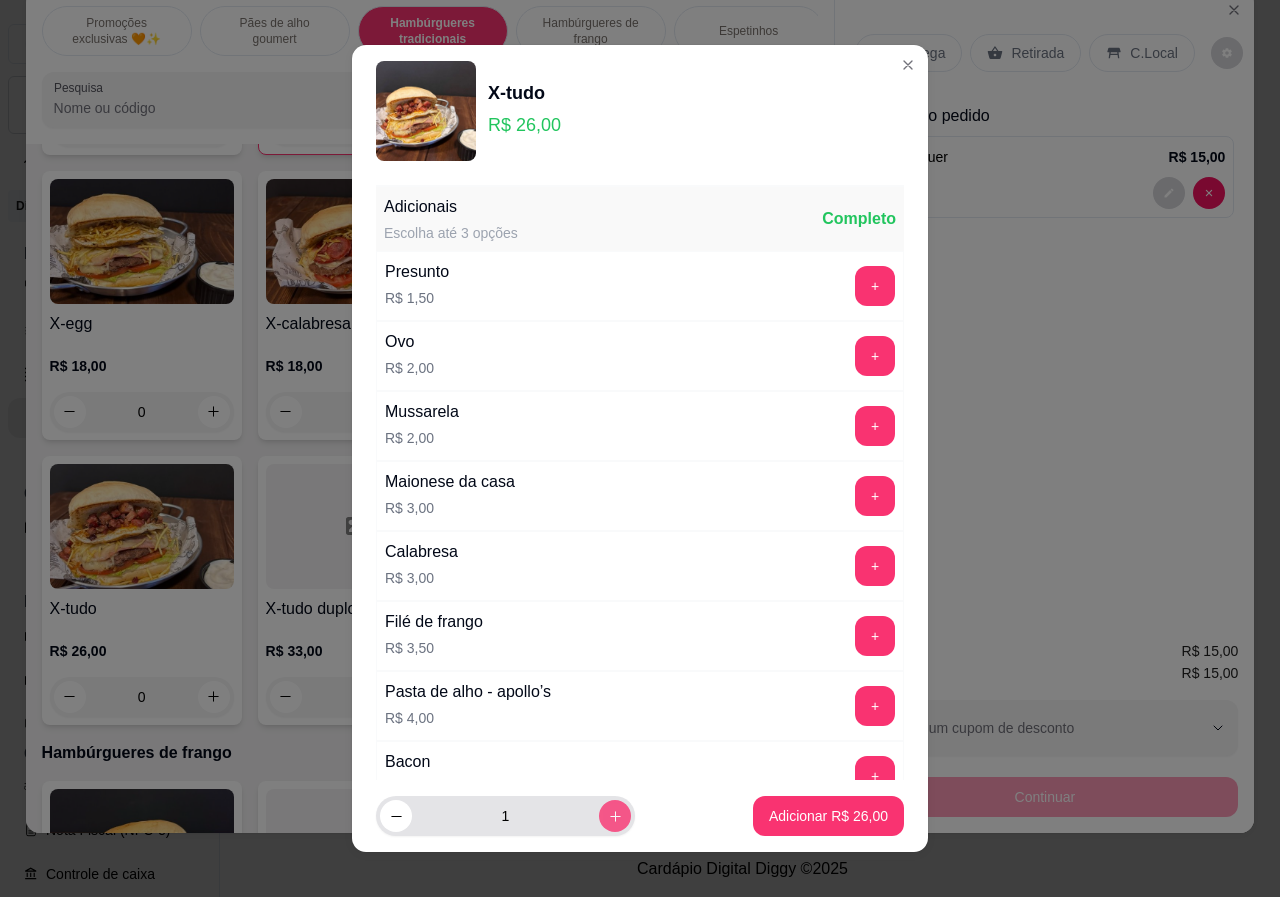 click on "1" at bounding box center (505, 816) 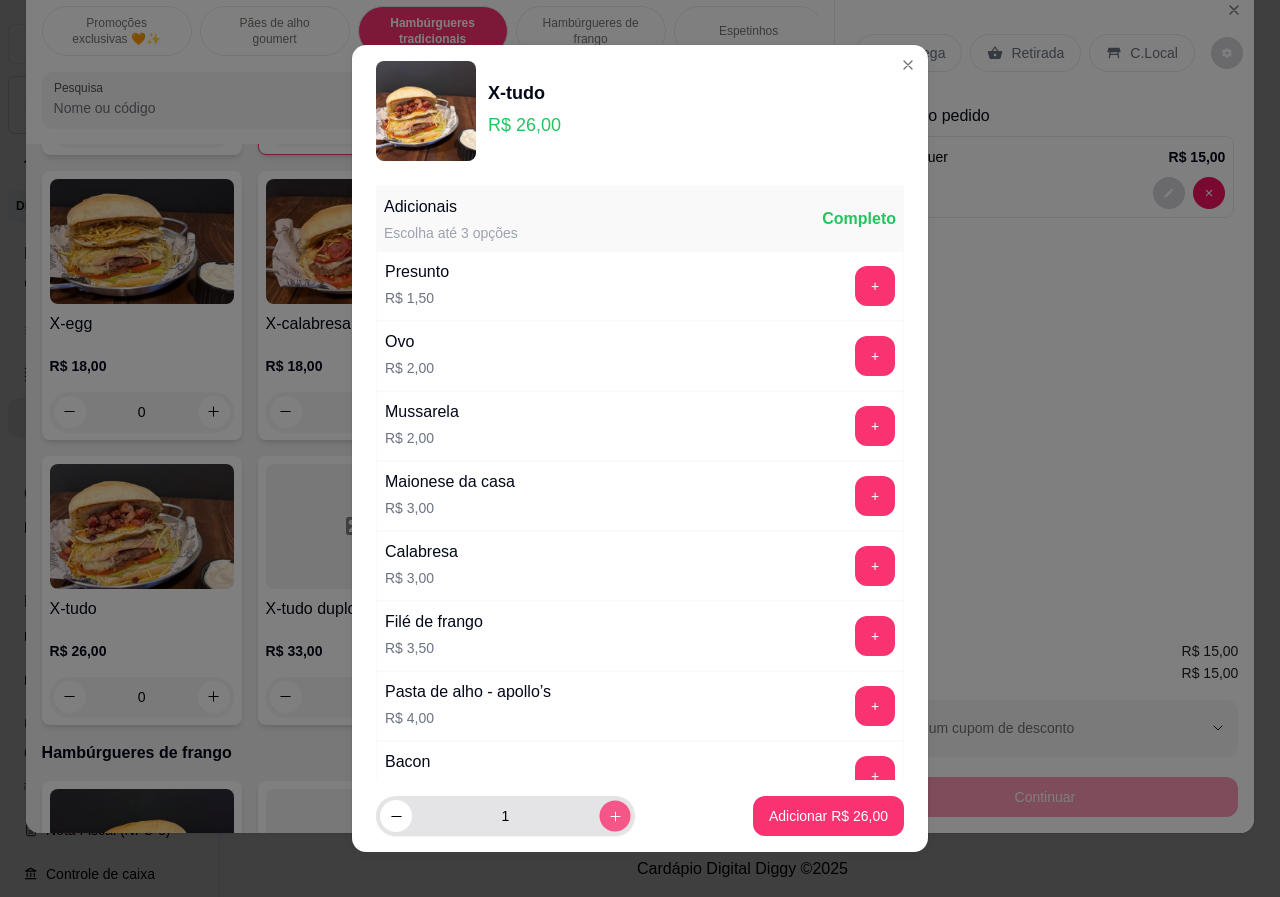 click at bounding box center [614, 816] 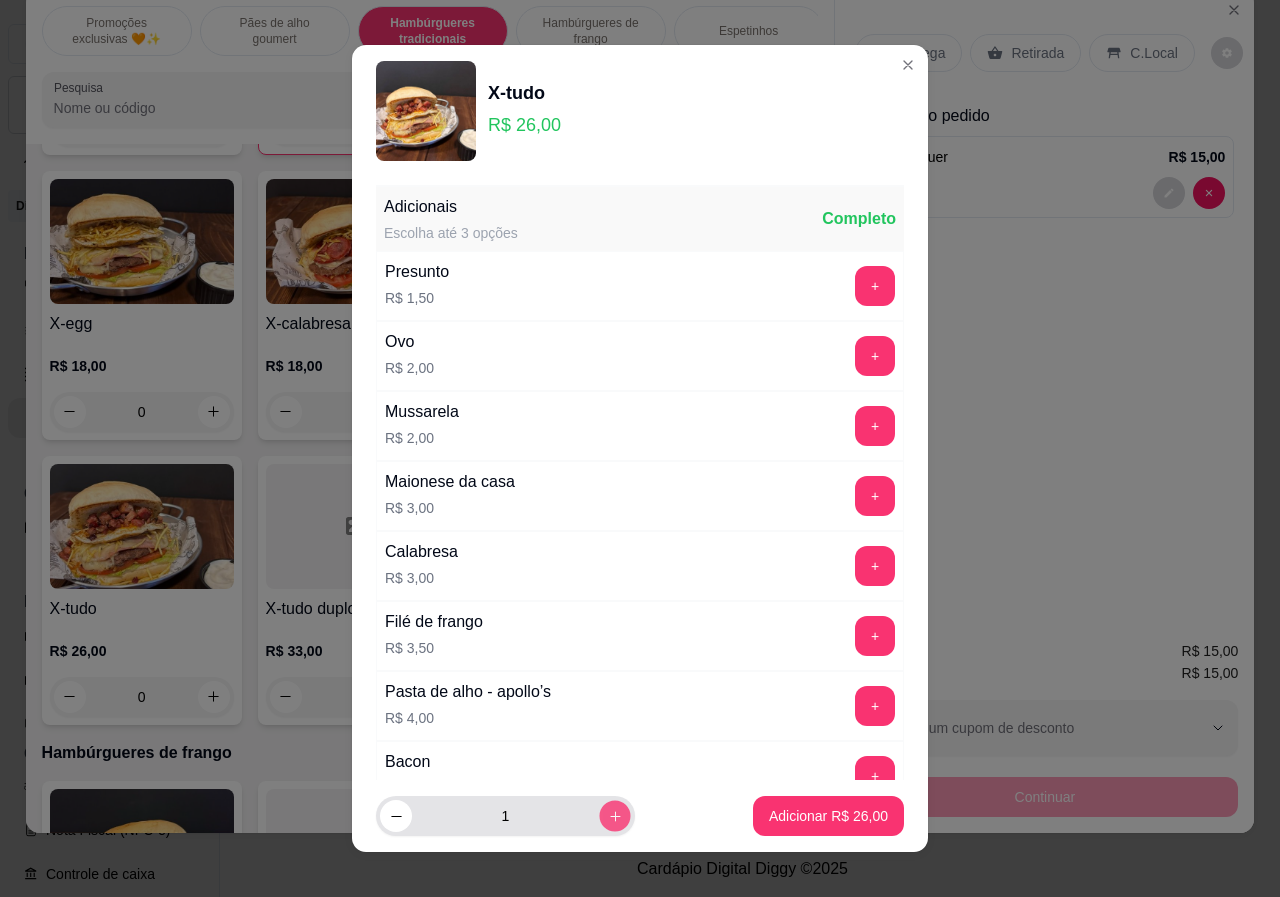 type on "2" 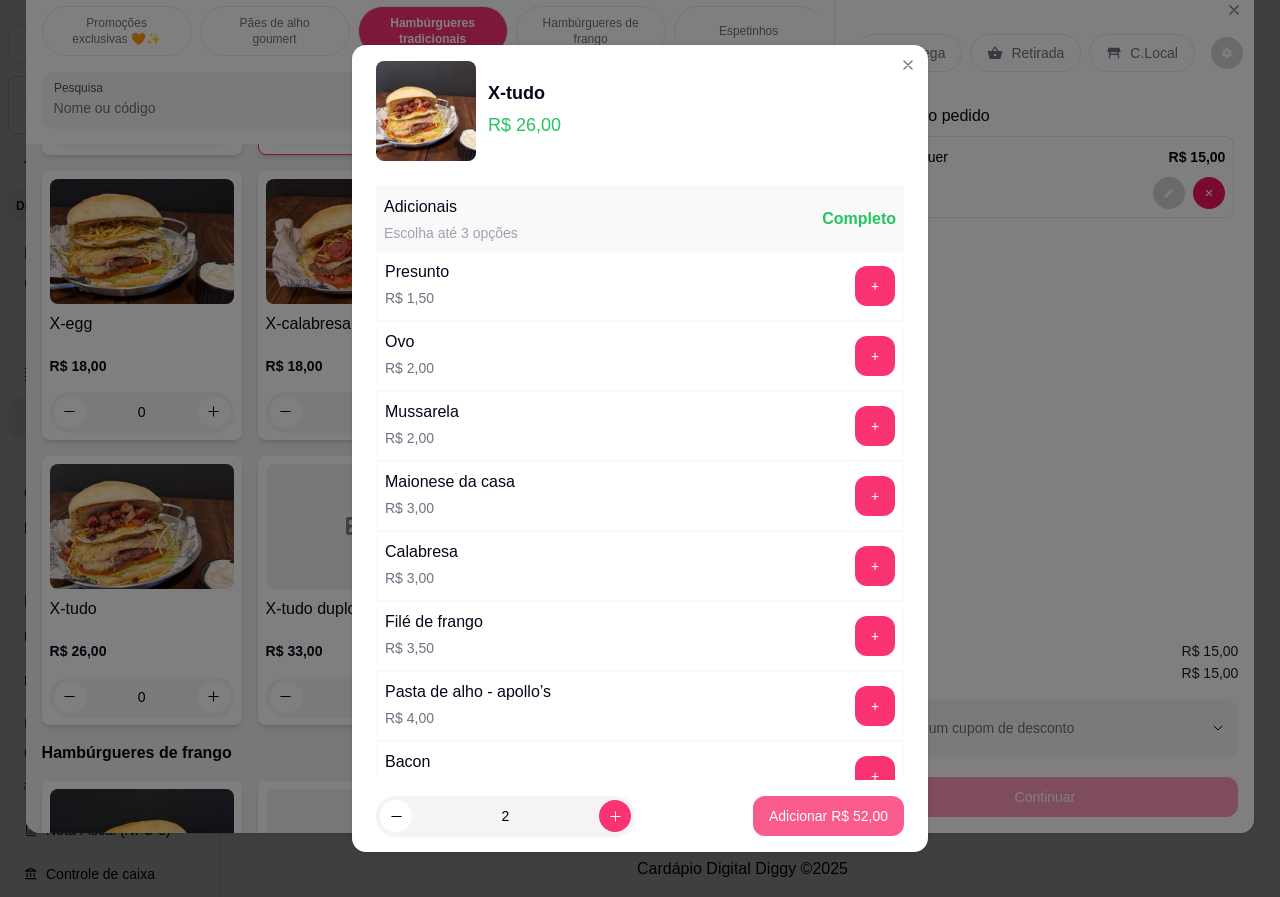 click on "Adicionar   R$ 52,00" at bounding box center (828, 816) 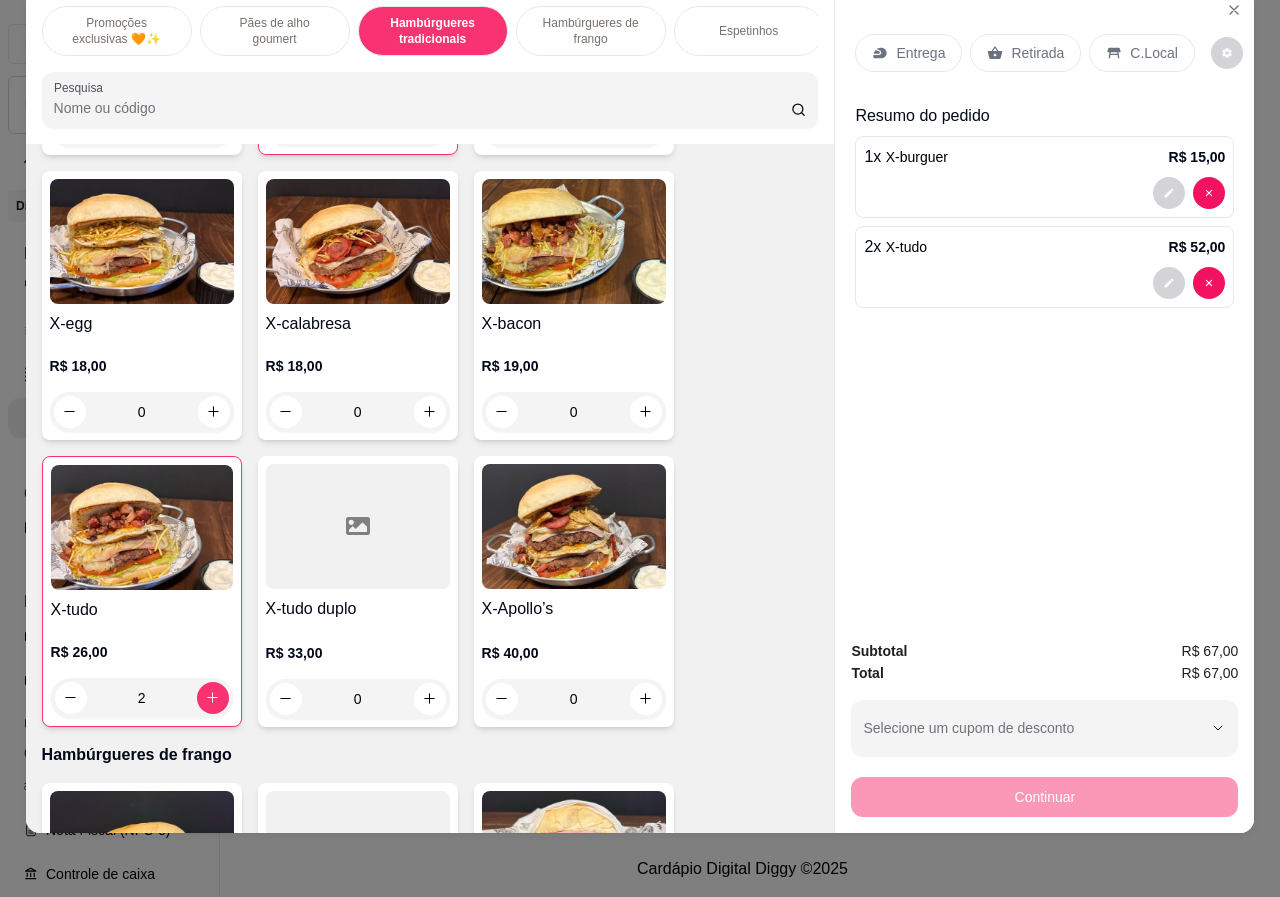 click on "Retirada" at bounding box center [1037, 53] 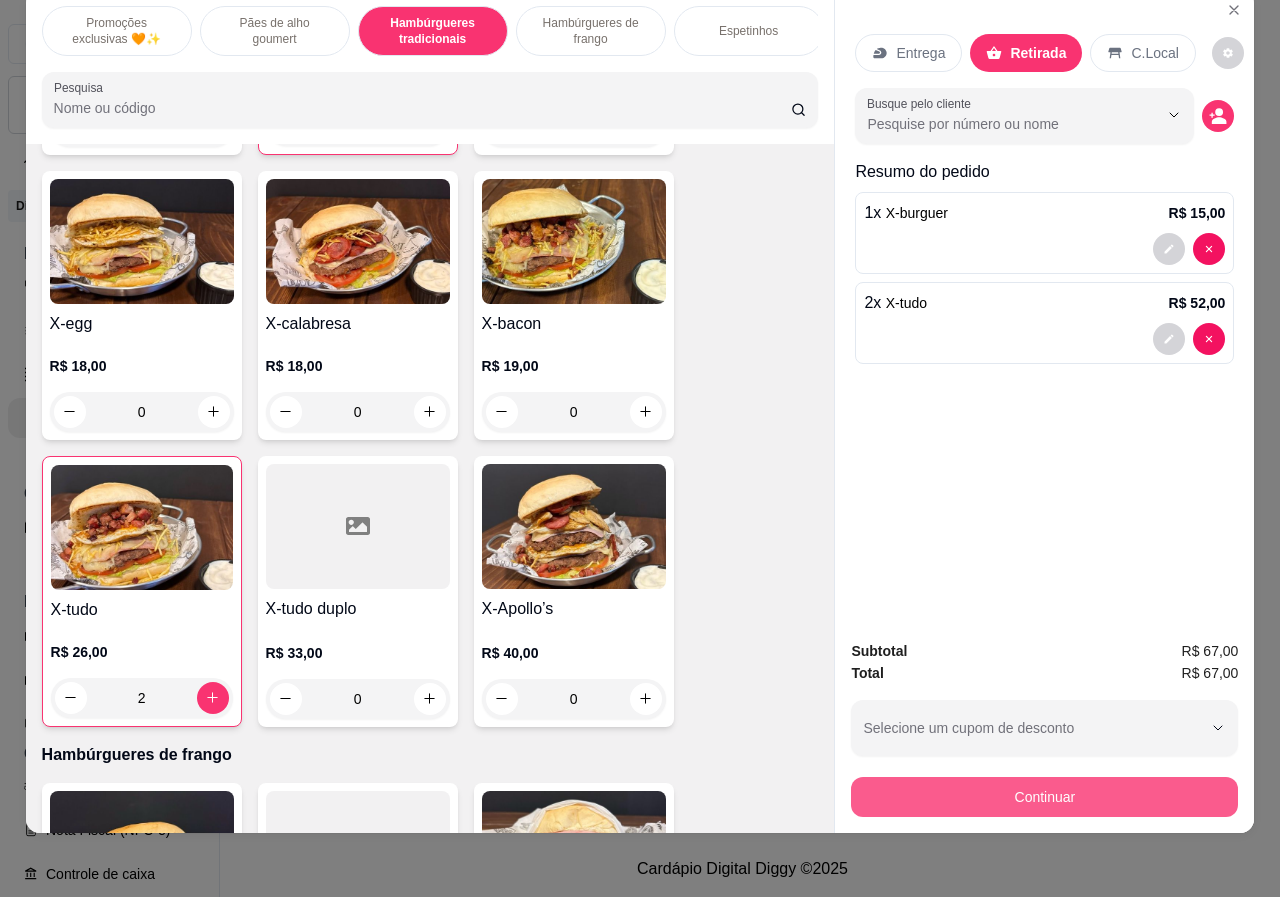 click on "Continuar" at bounding box center (1044, 797) 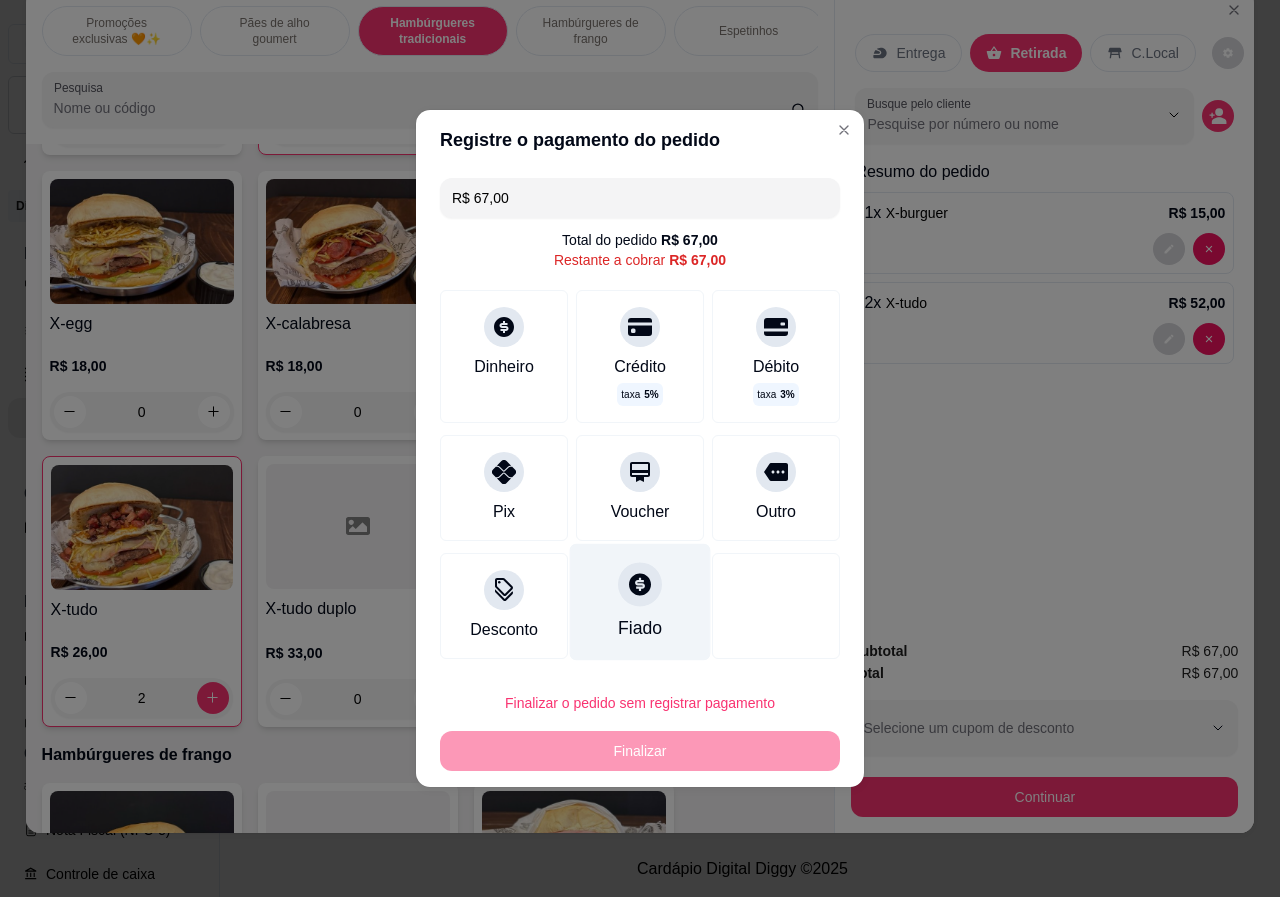 click on "Fiado" at bounding box center [640, 602] 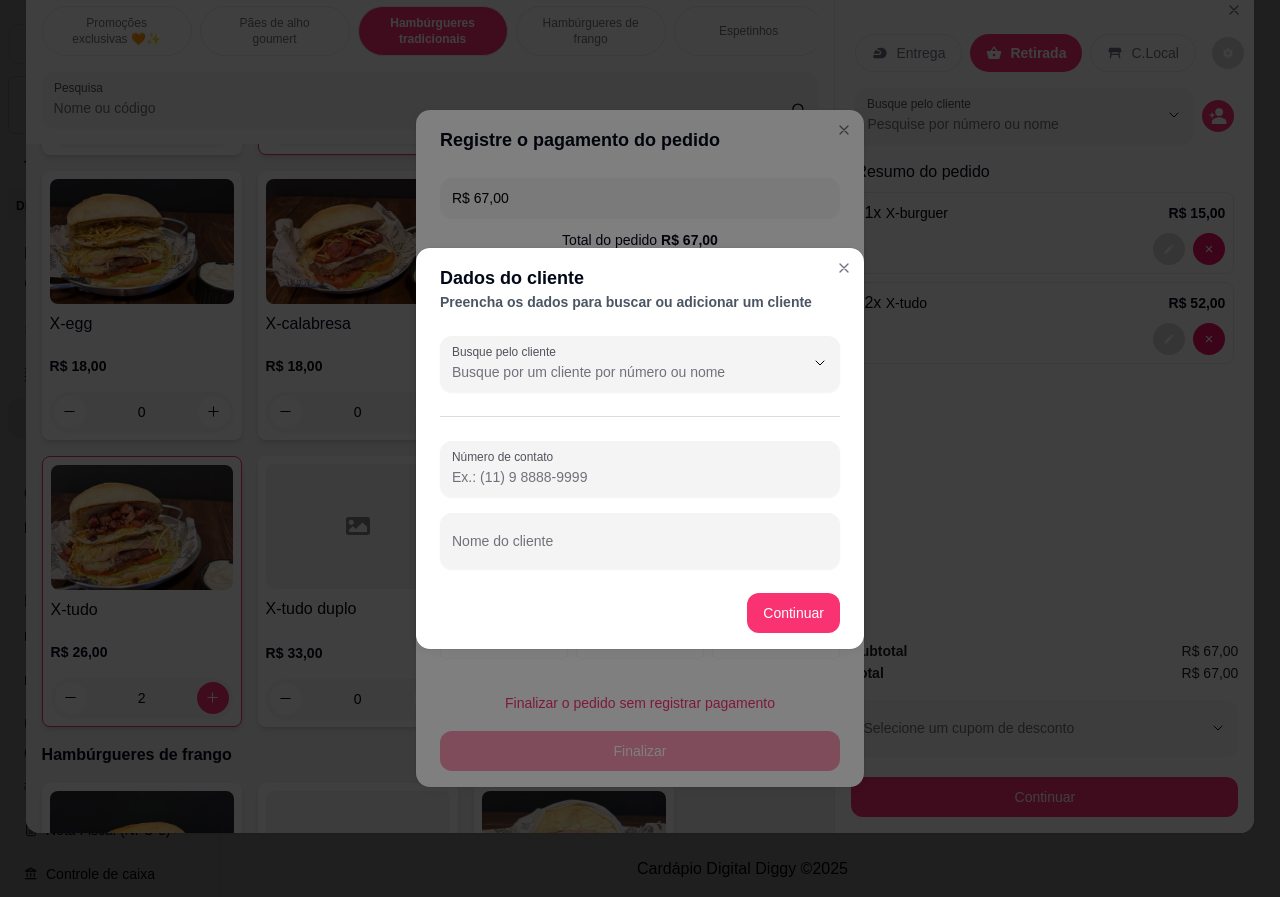 click on "Número de contato" at bounding box center (640, 477) 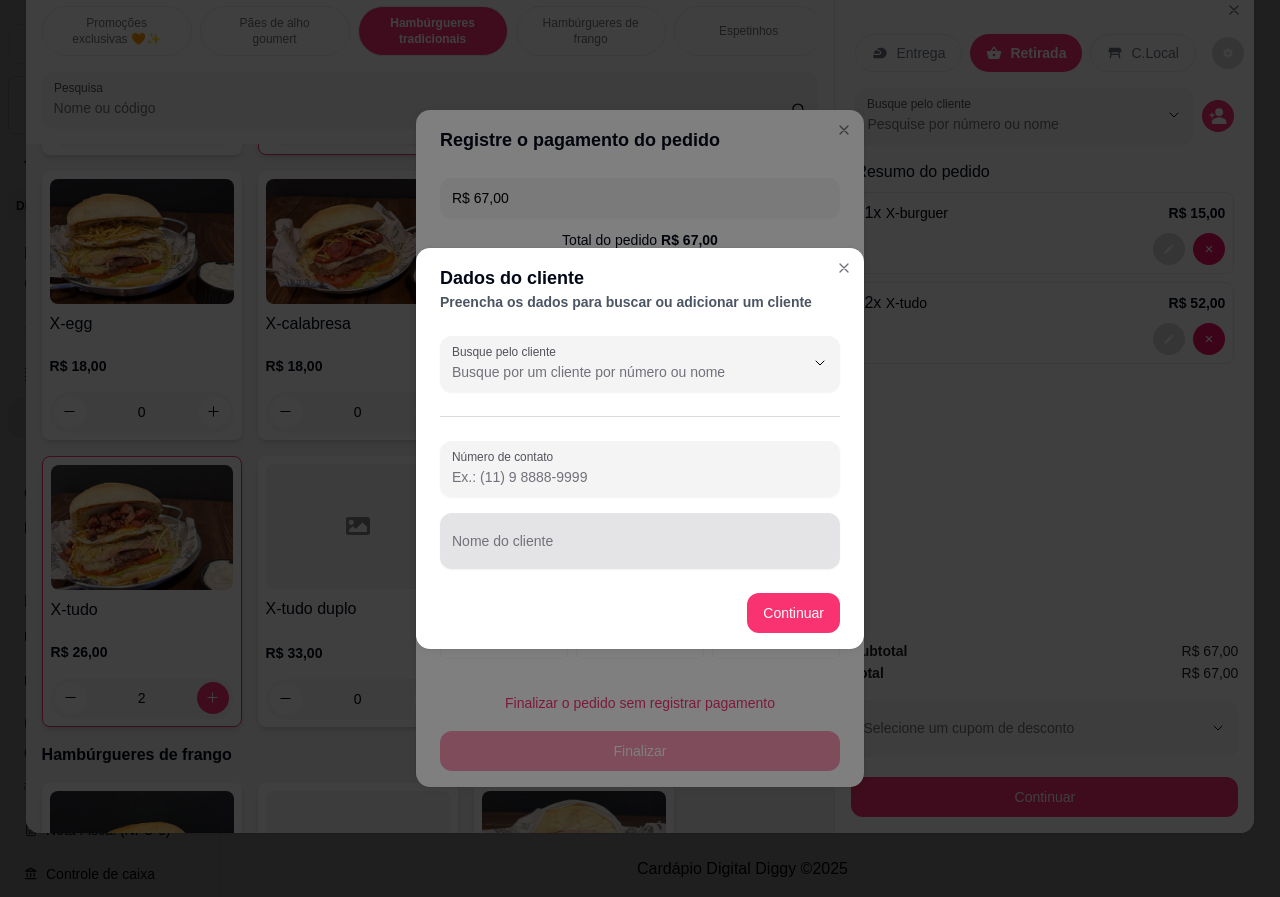 click at bounding box center (640, 541) 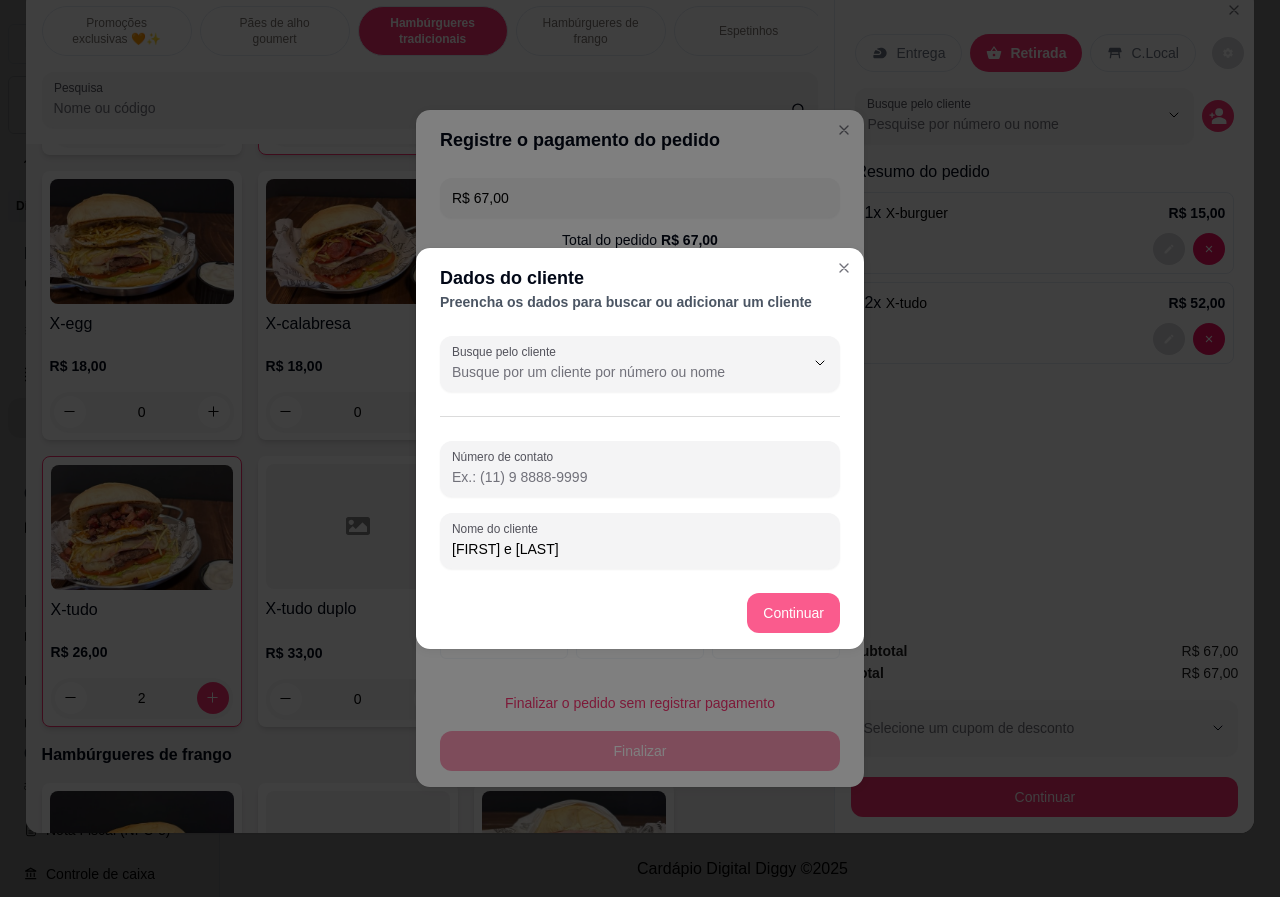 type on "[FIRST] e [LAST]" 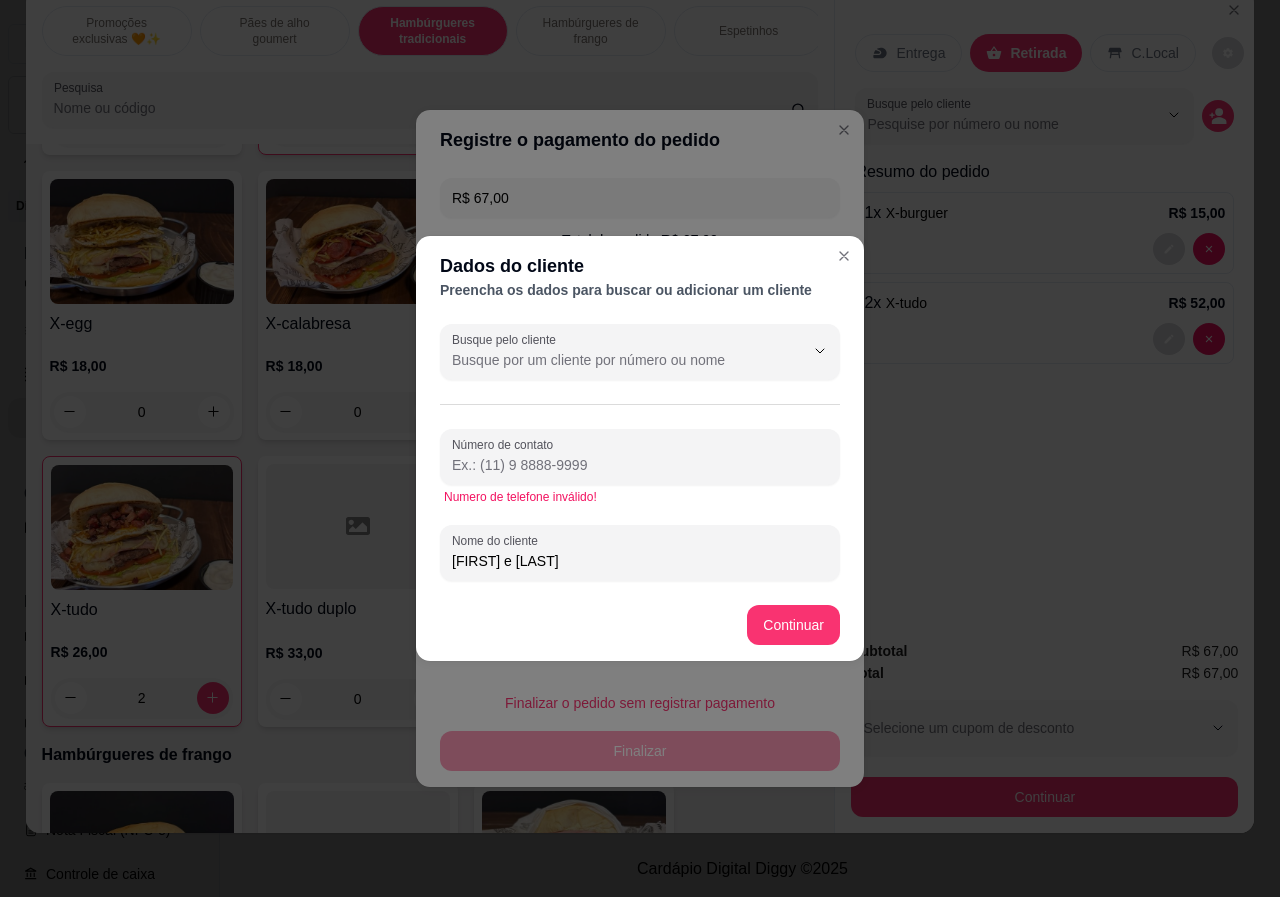 click on "Número de contato" at bounding box center (640, 465) 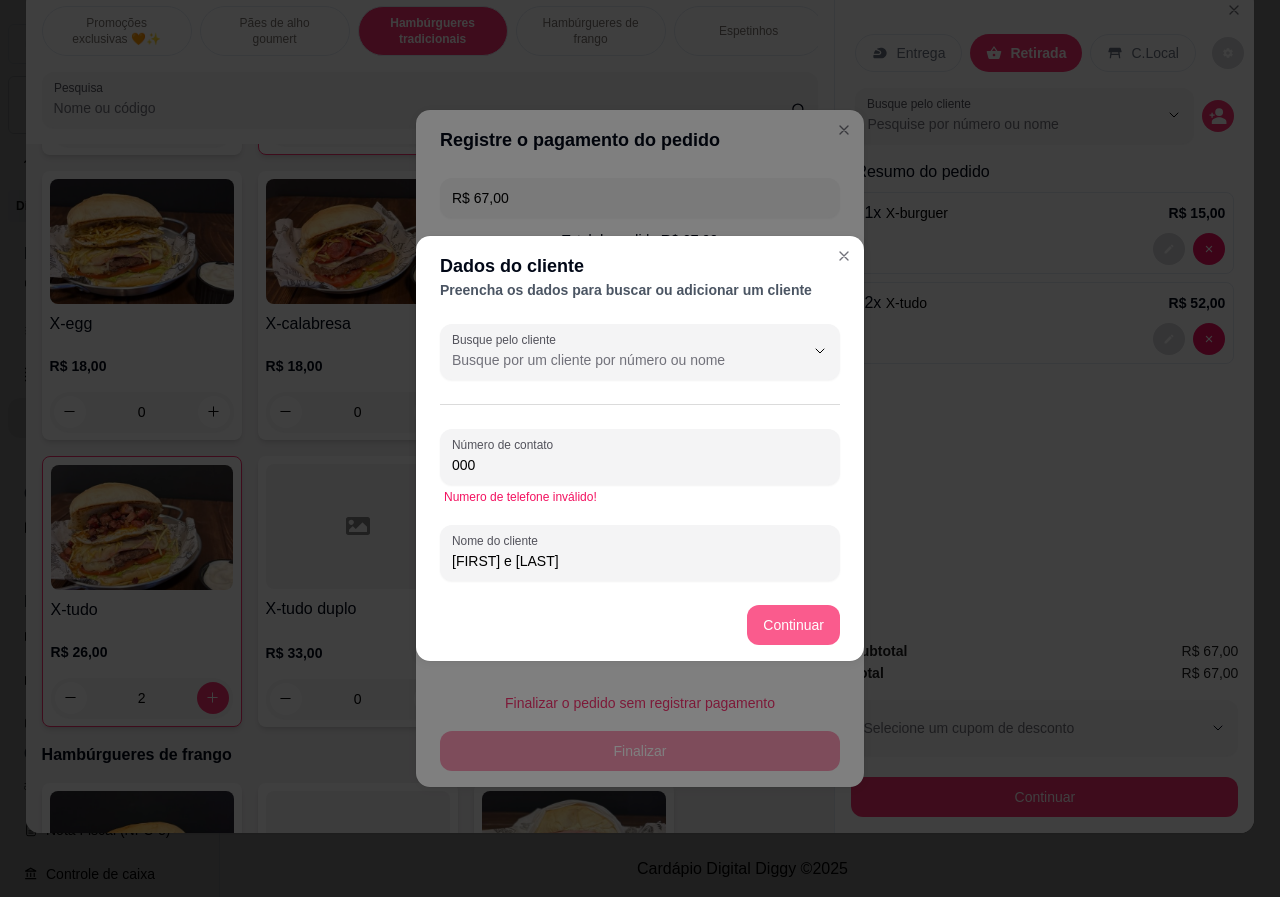 click on "Continuar" at bounding box center [793, 625] 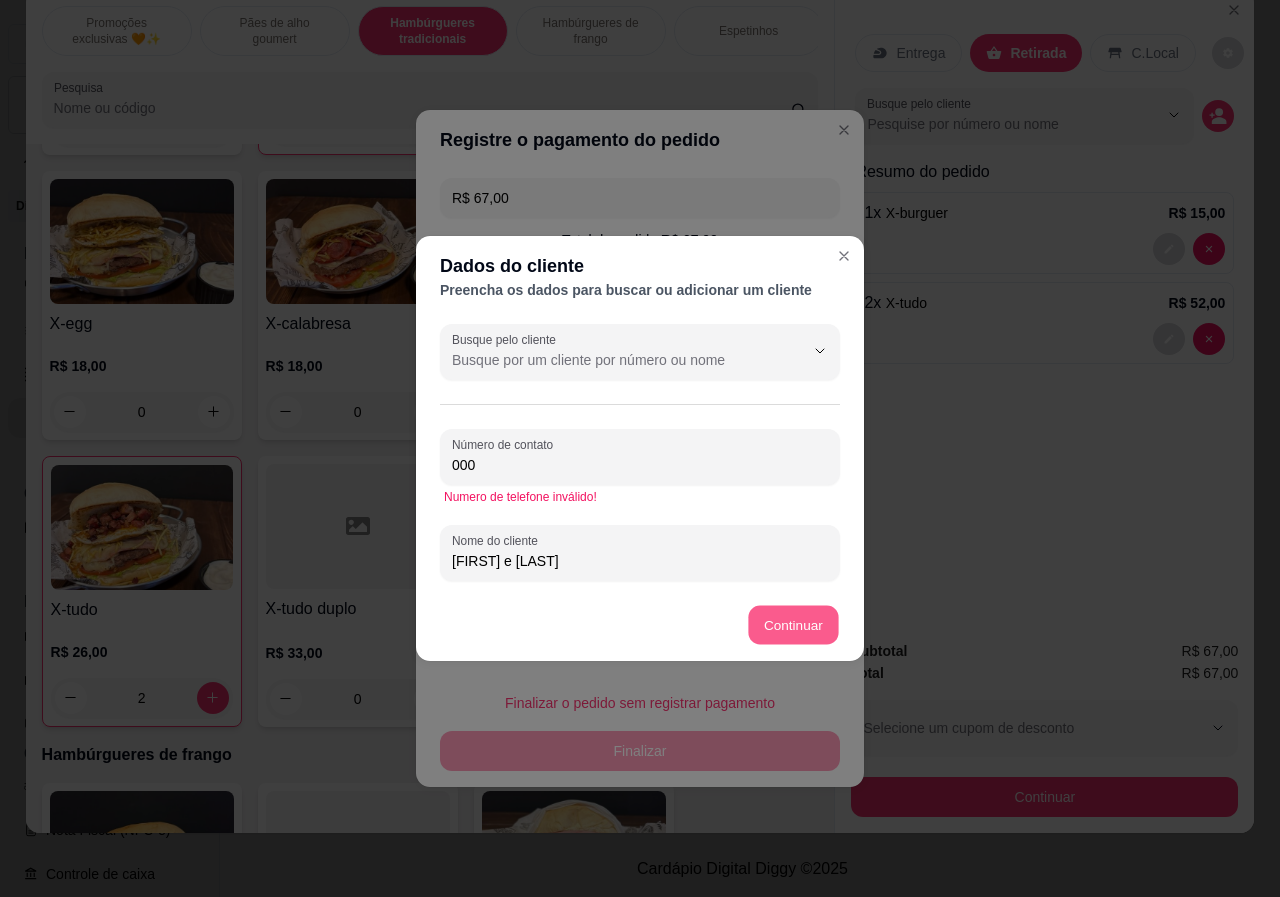 click on "Continuar" at bounding box center [794, 625] 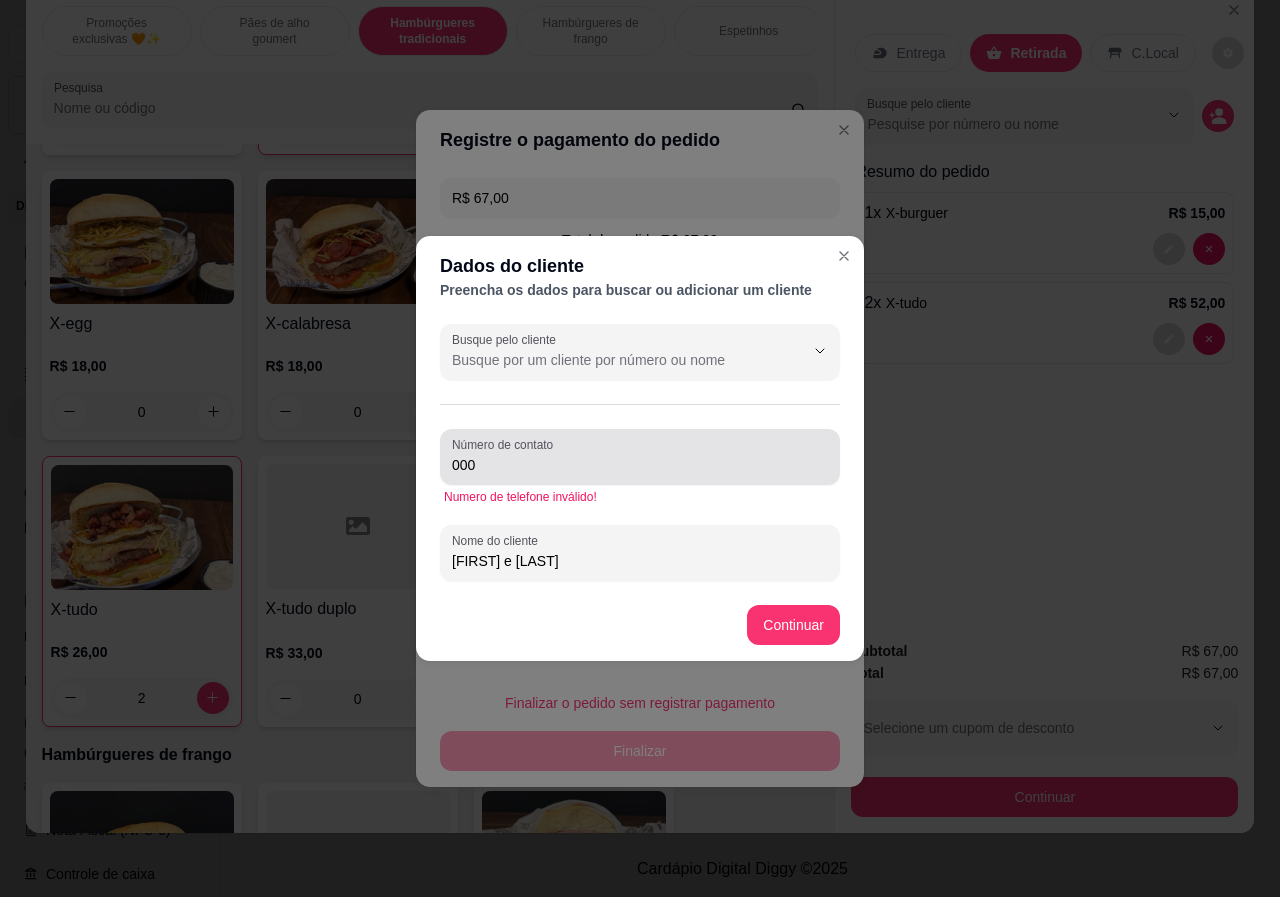 click on "000" at bounding box center (640, 465) 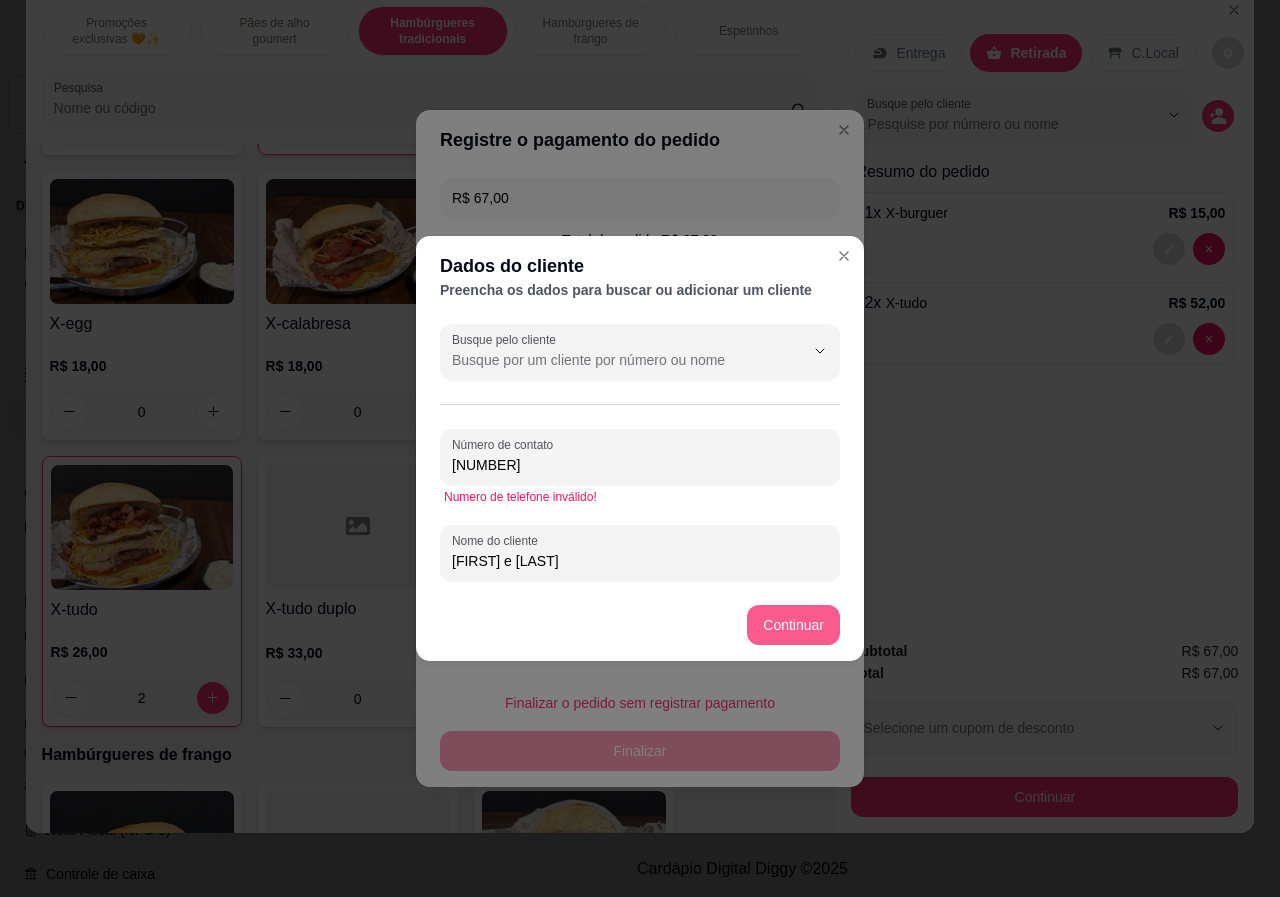 click on "Continuar" at bounding box center [793, 625] 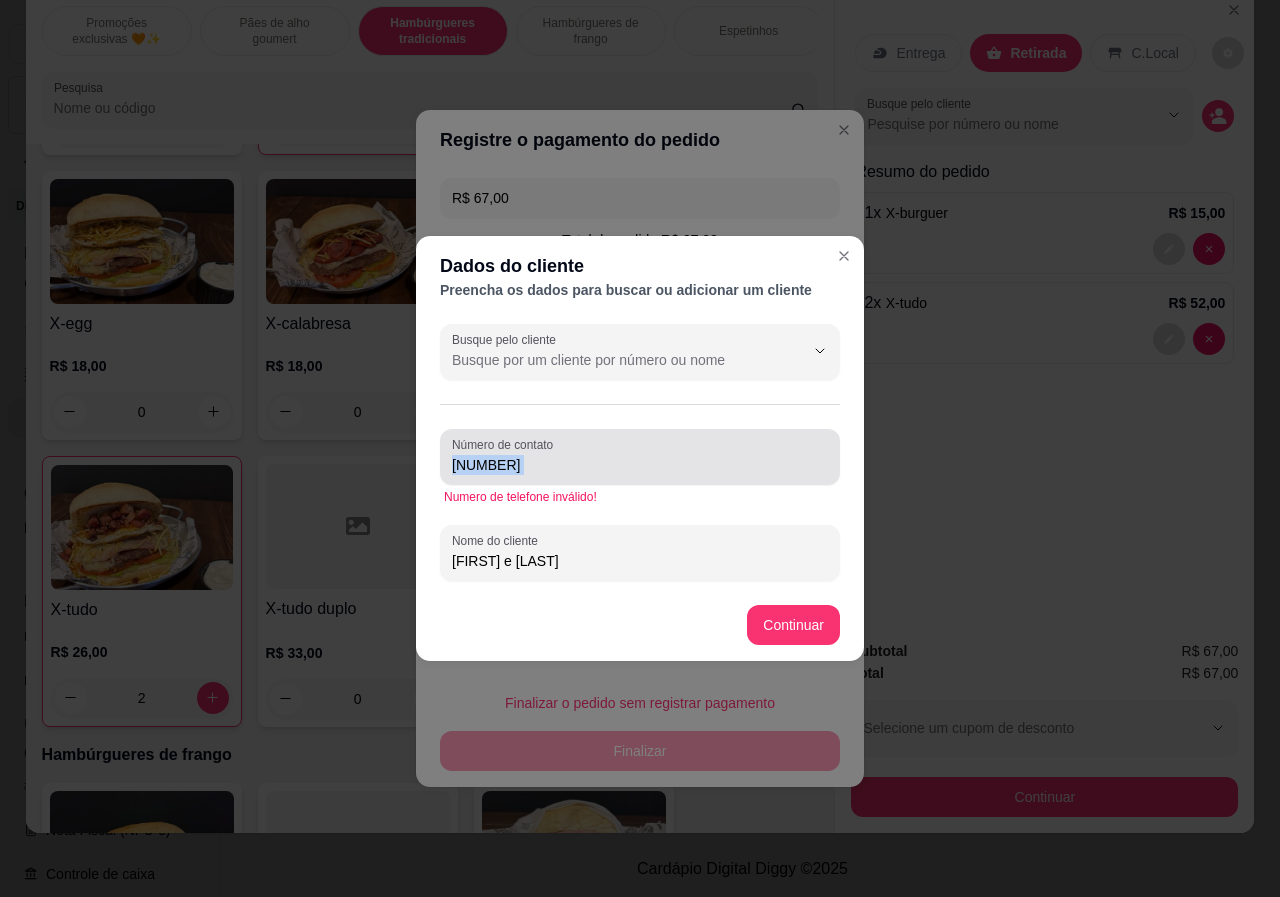drag, startPoint x: 612, startPoint y: 475, endPoint x: 338, endPoint y: 483, distance: 274.11676 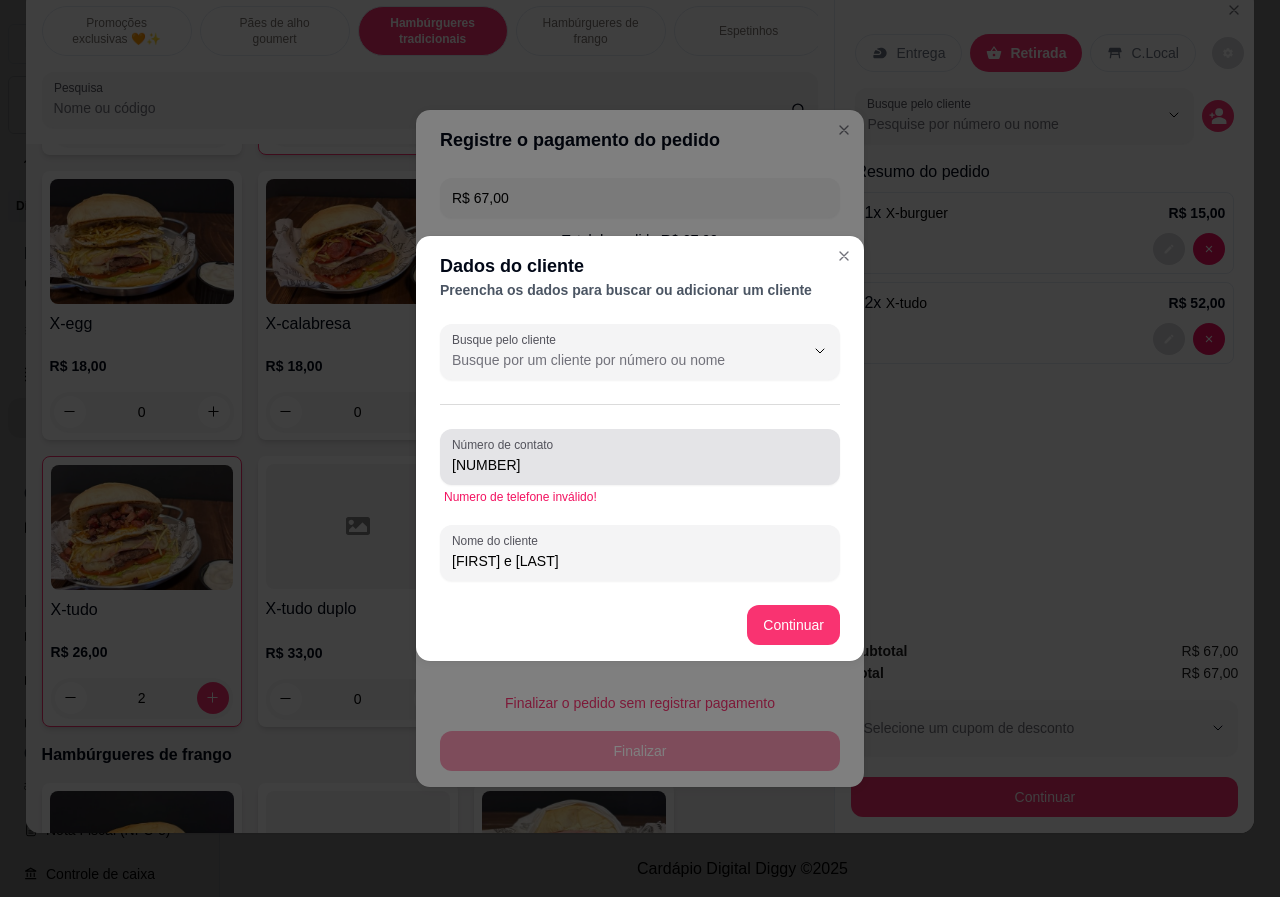 drag, startPoint x: 637, startPoint y: 475, endPoint x: 486, endPoint y: 487, distance: 151.47607 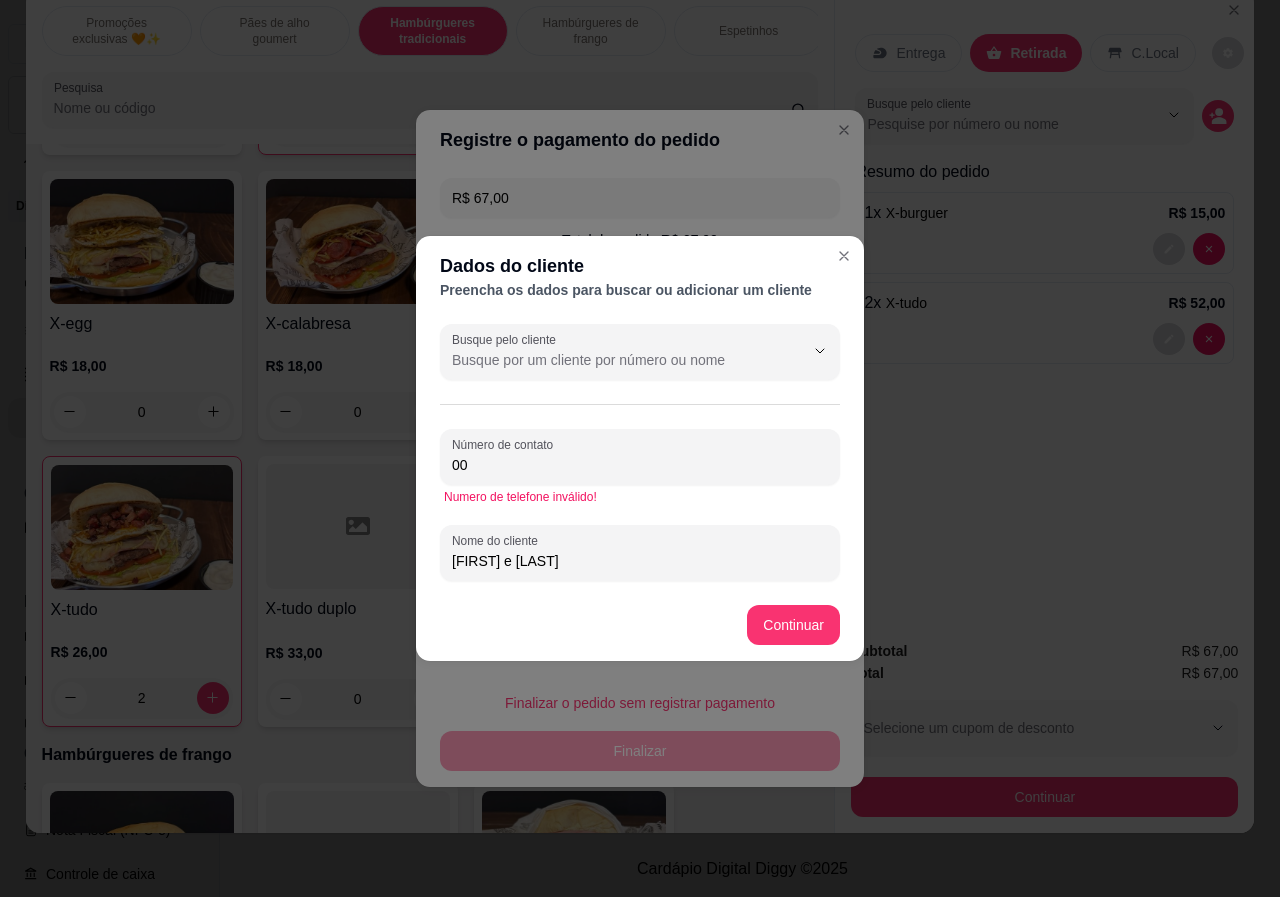 type on "0" 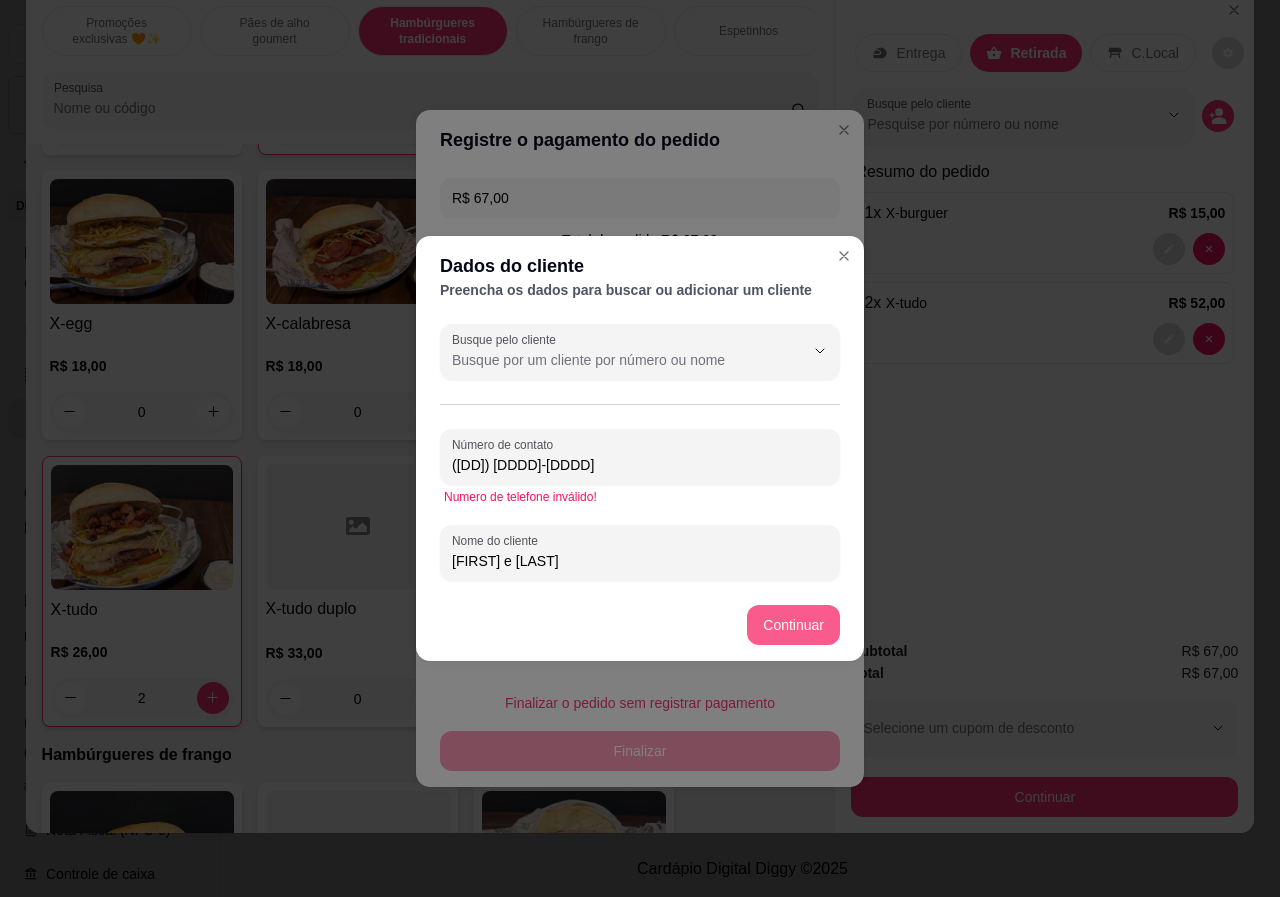 type on "([DD]) [DDDD]-[DDDD]" 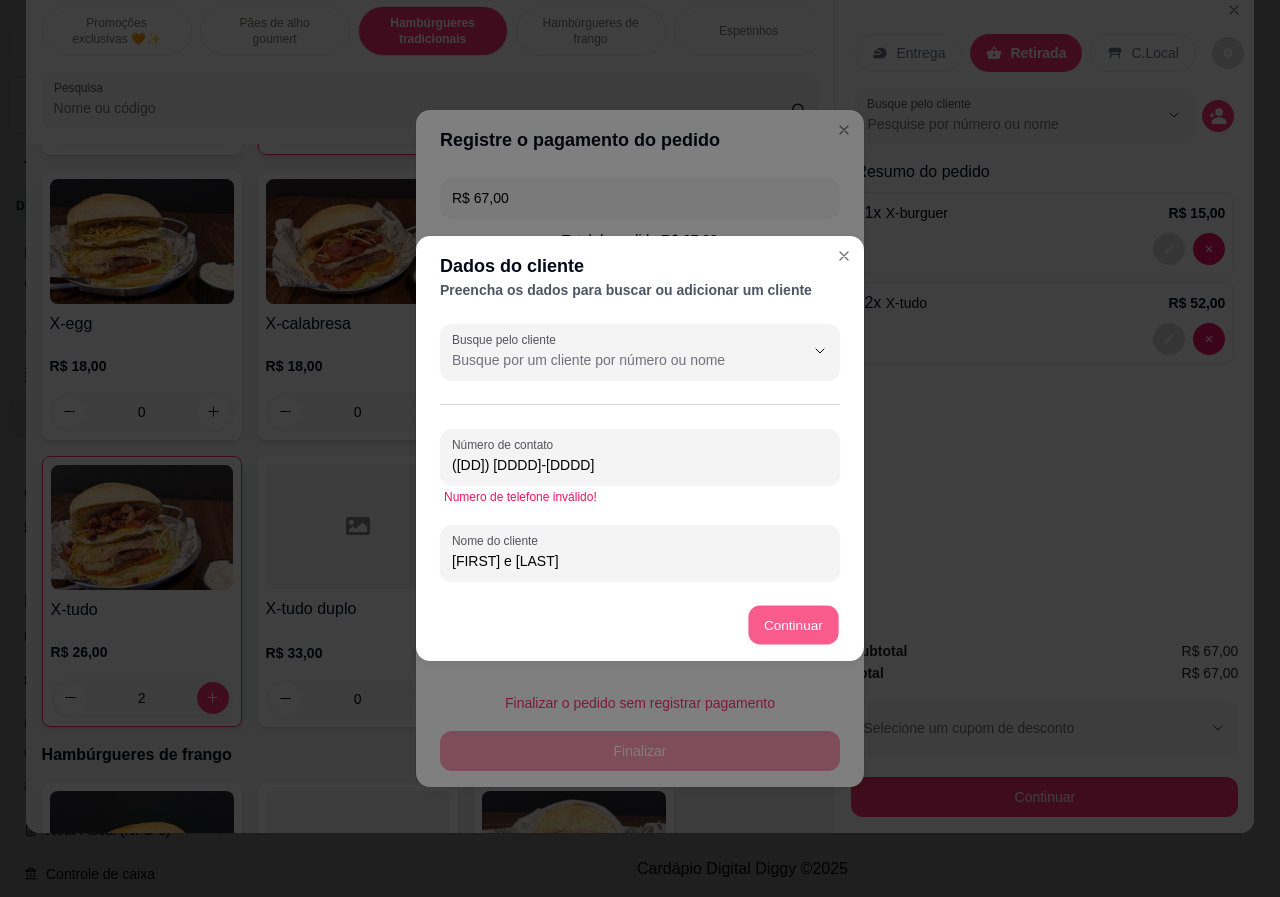 click on "Continuar" at bounding box center [794, 625] 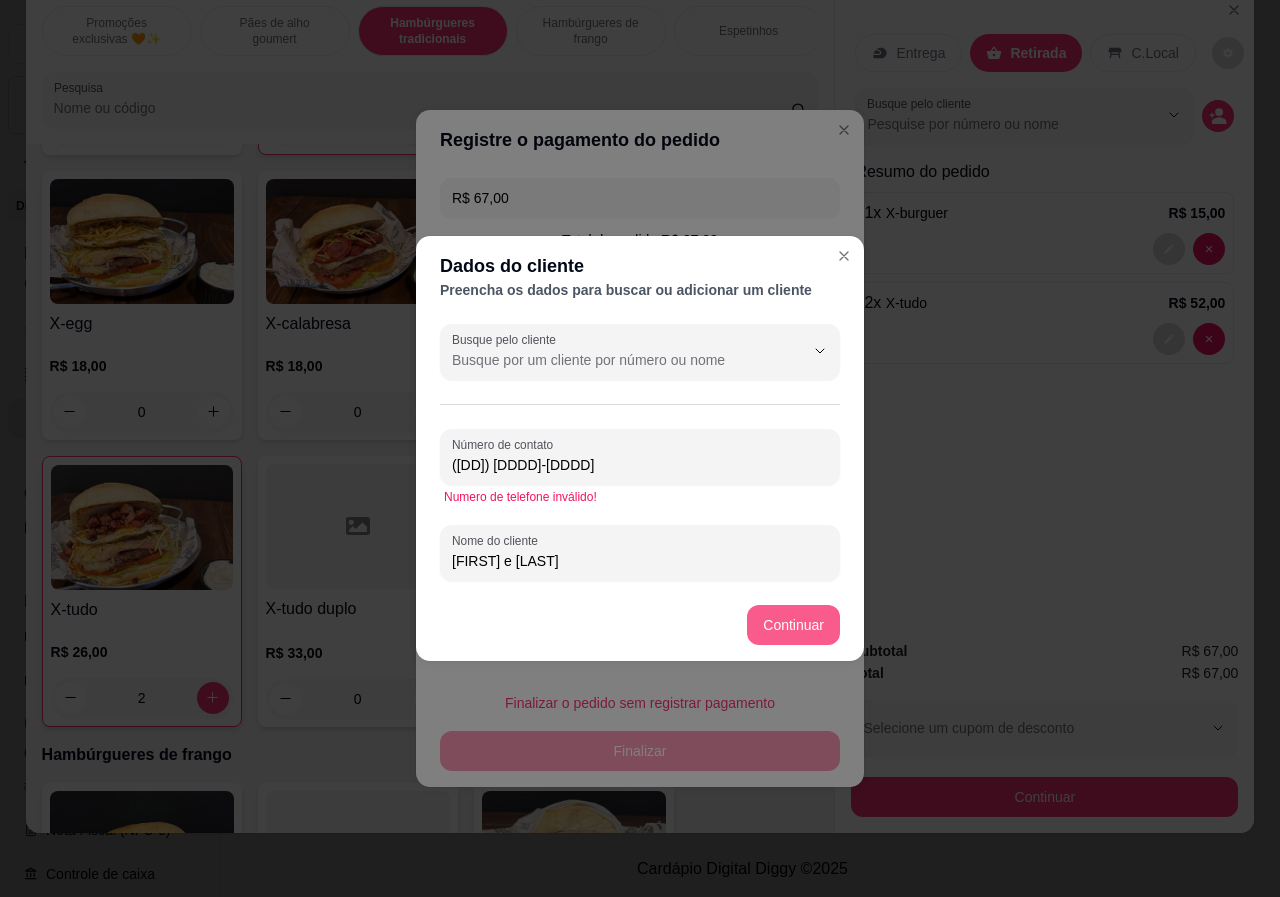 click on "Continuar" at bounding box center (793, 625) 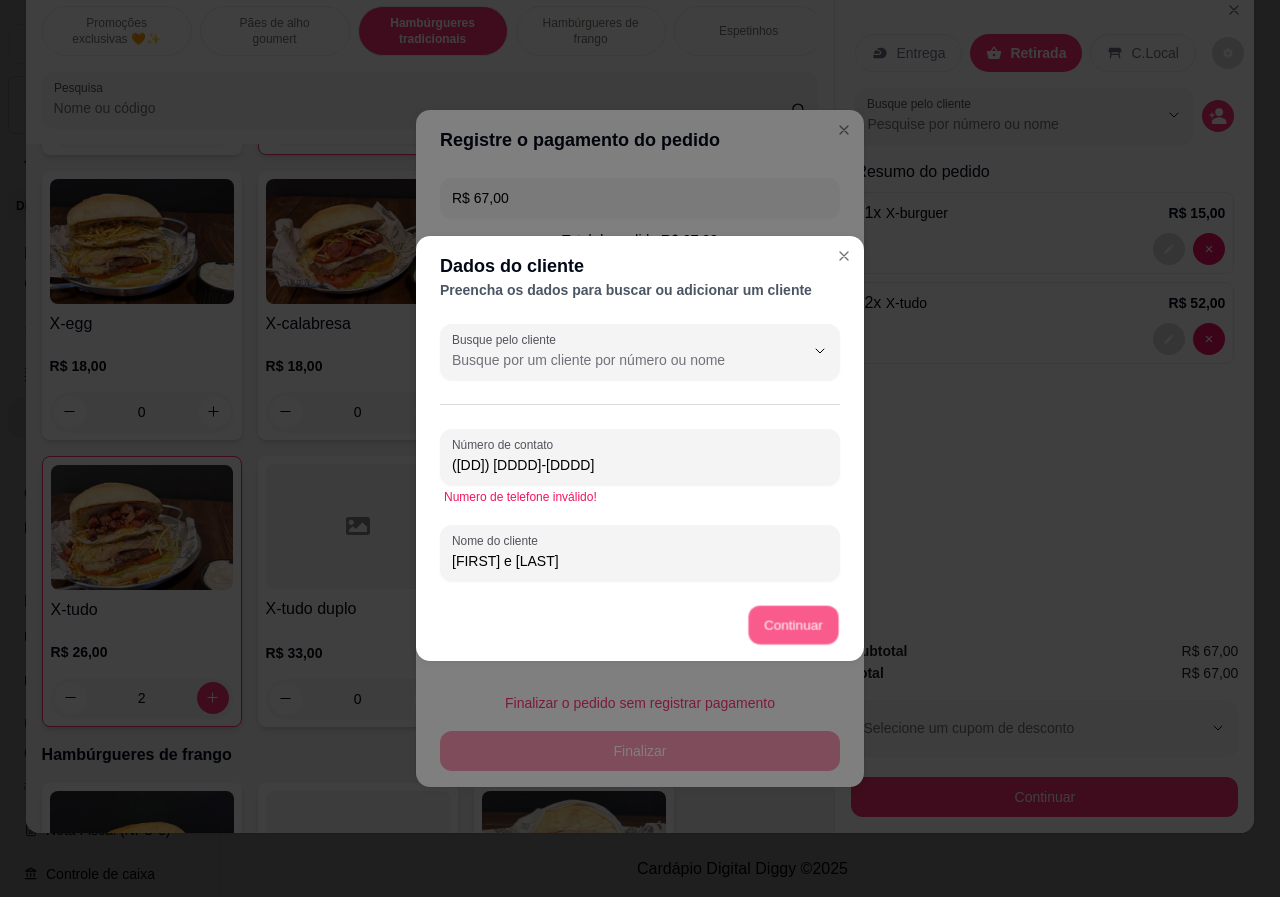 click on "Continuar" at bounding box center [794, 625] 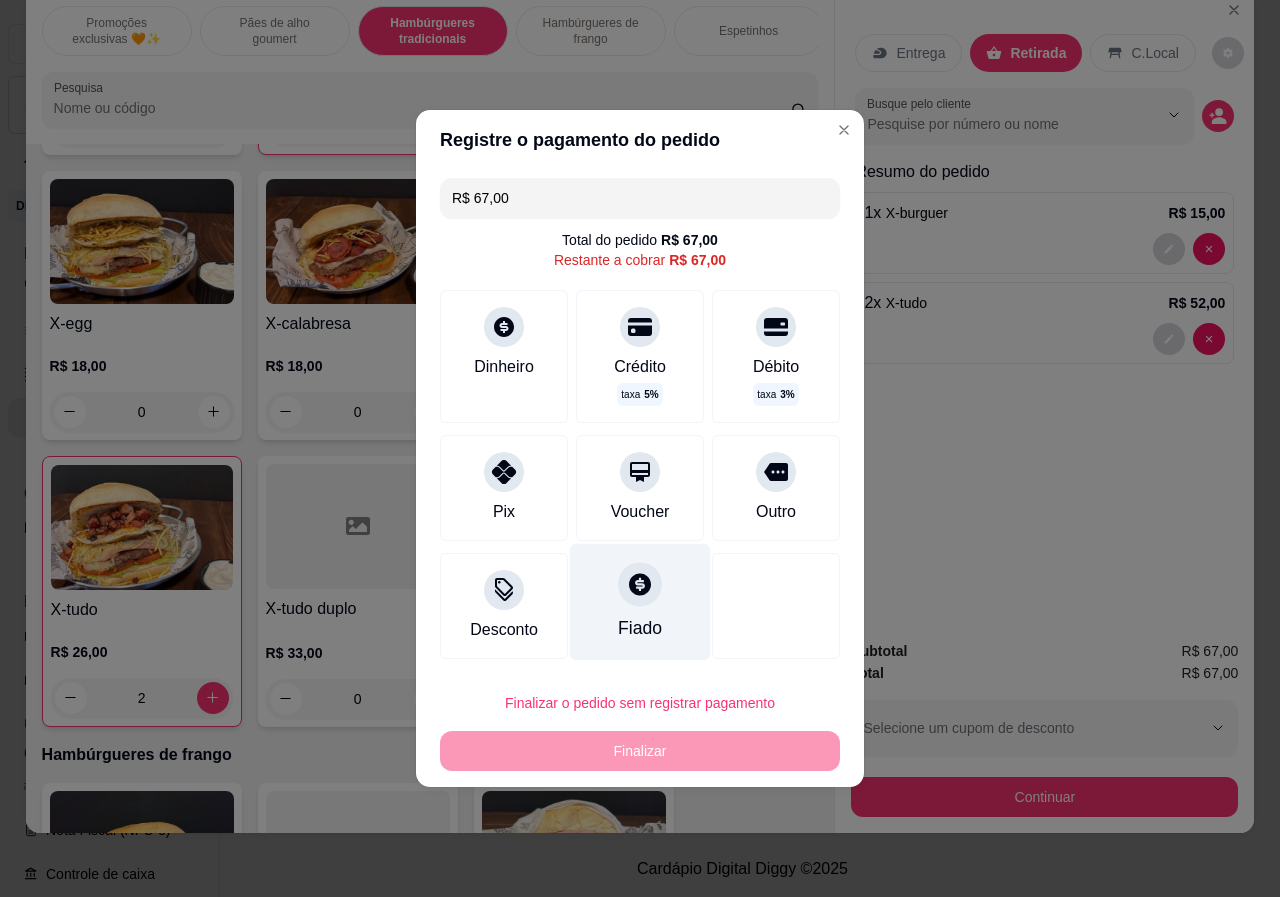 click at bounding box center [640, 584] 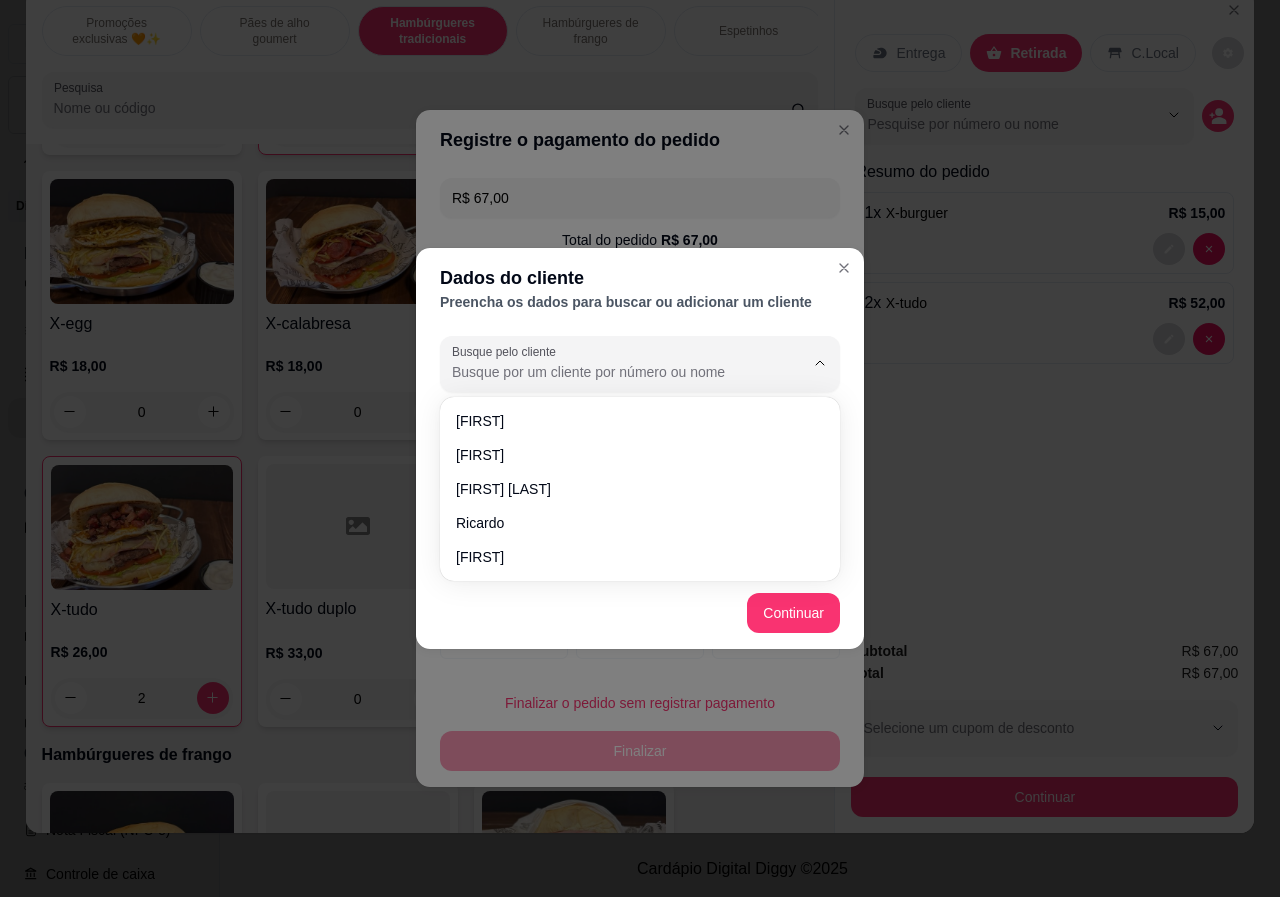 click on "Busque pelo cliente" at bounding box center (612, 372) 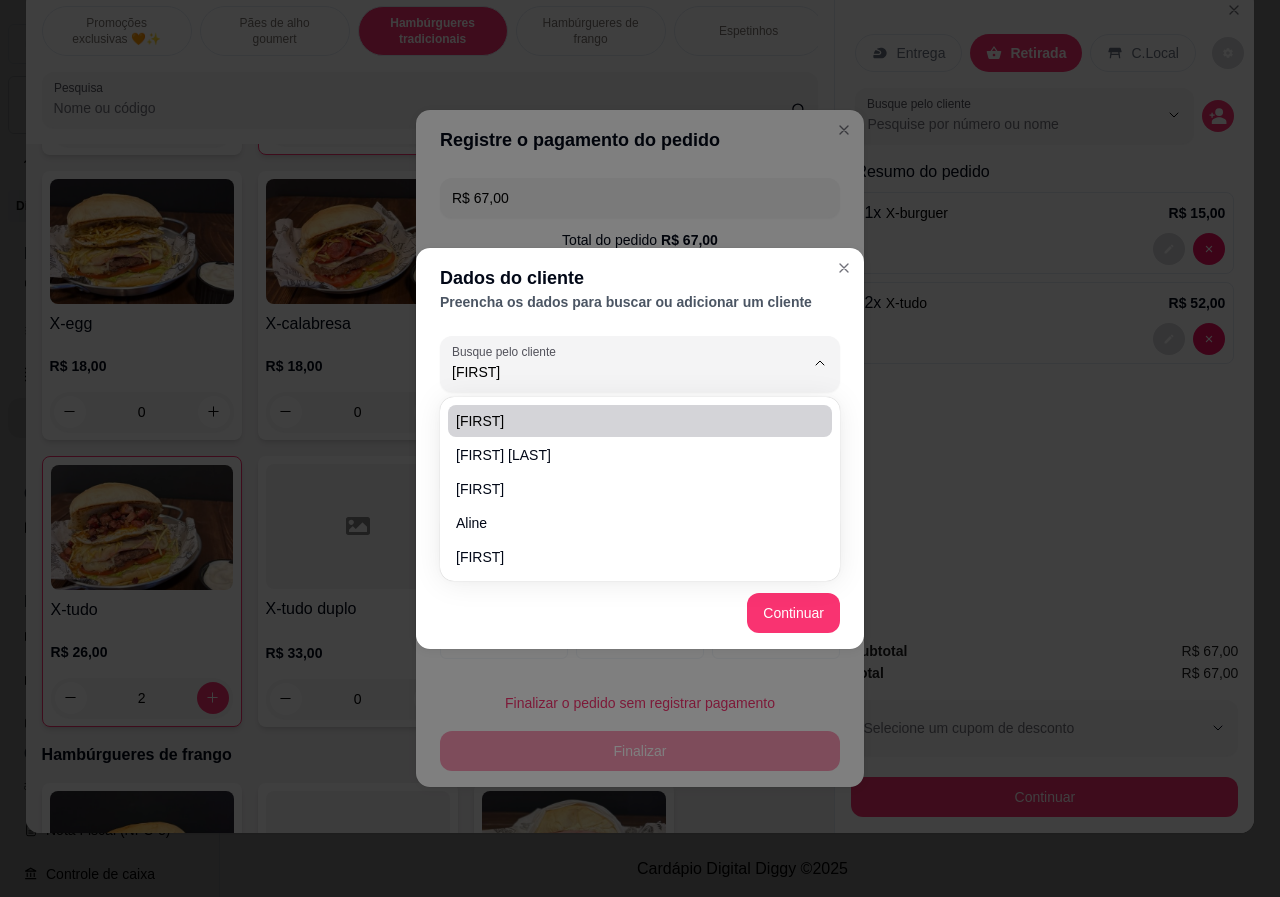 type on "[LAST]" 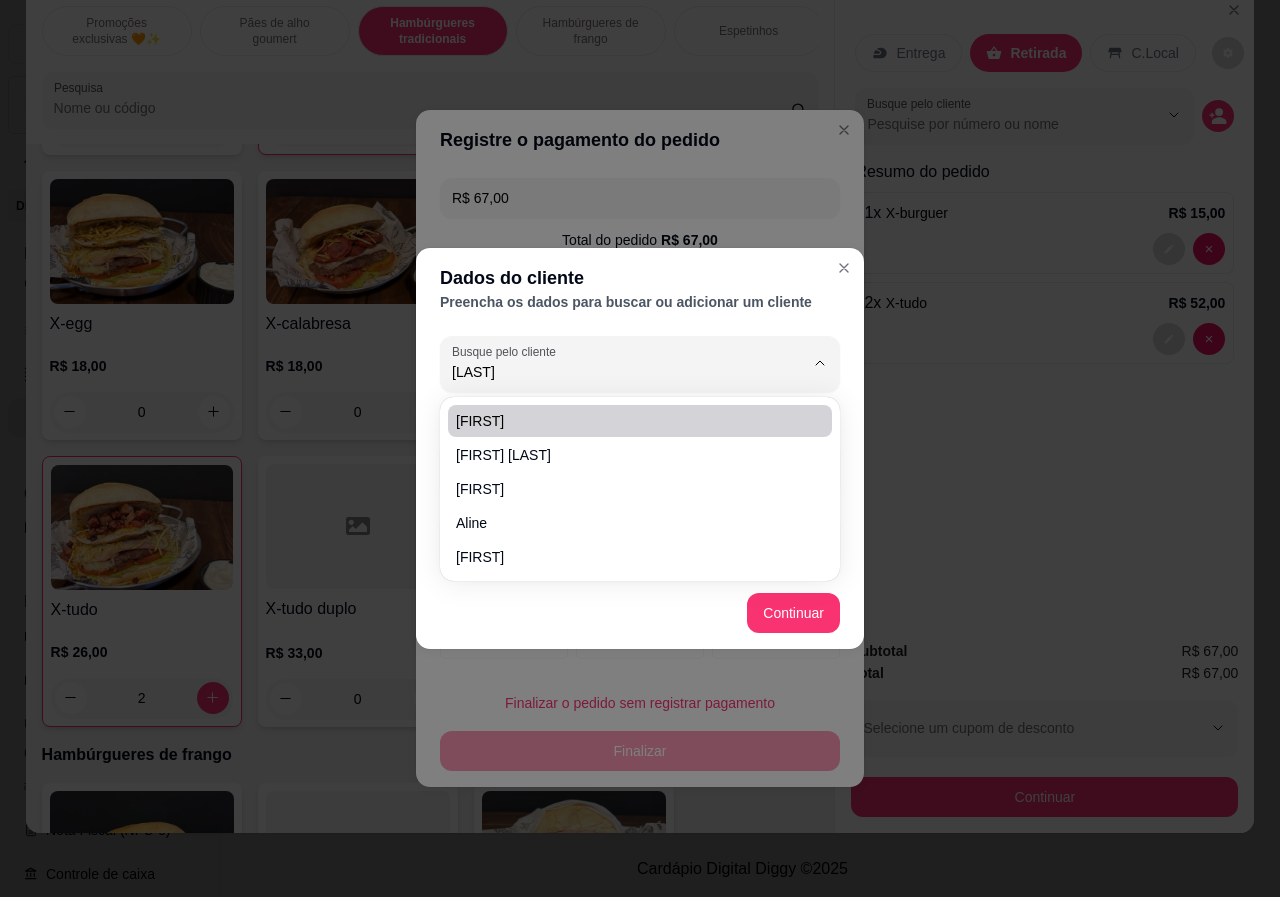 type 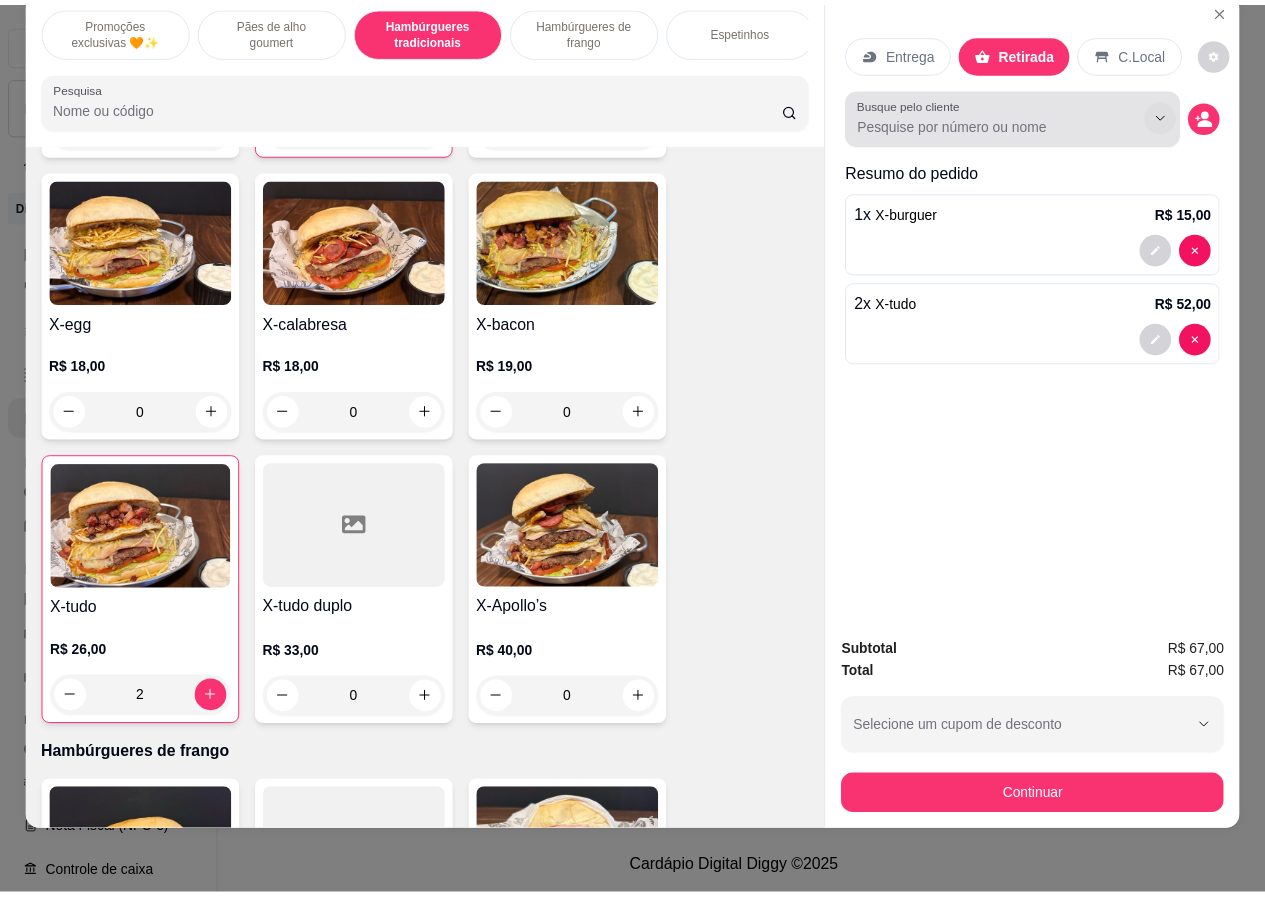 scroll, scrollTop: 0, scrollLeft: 0, axis: both 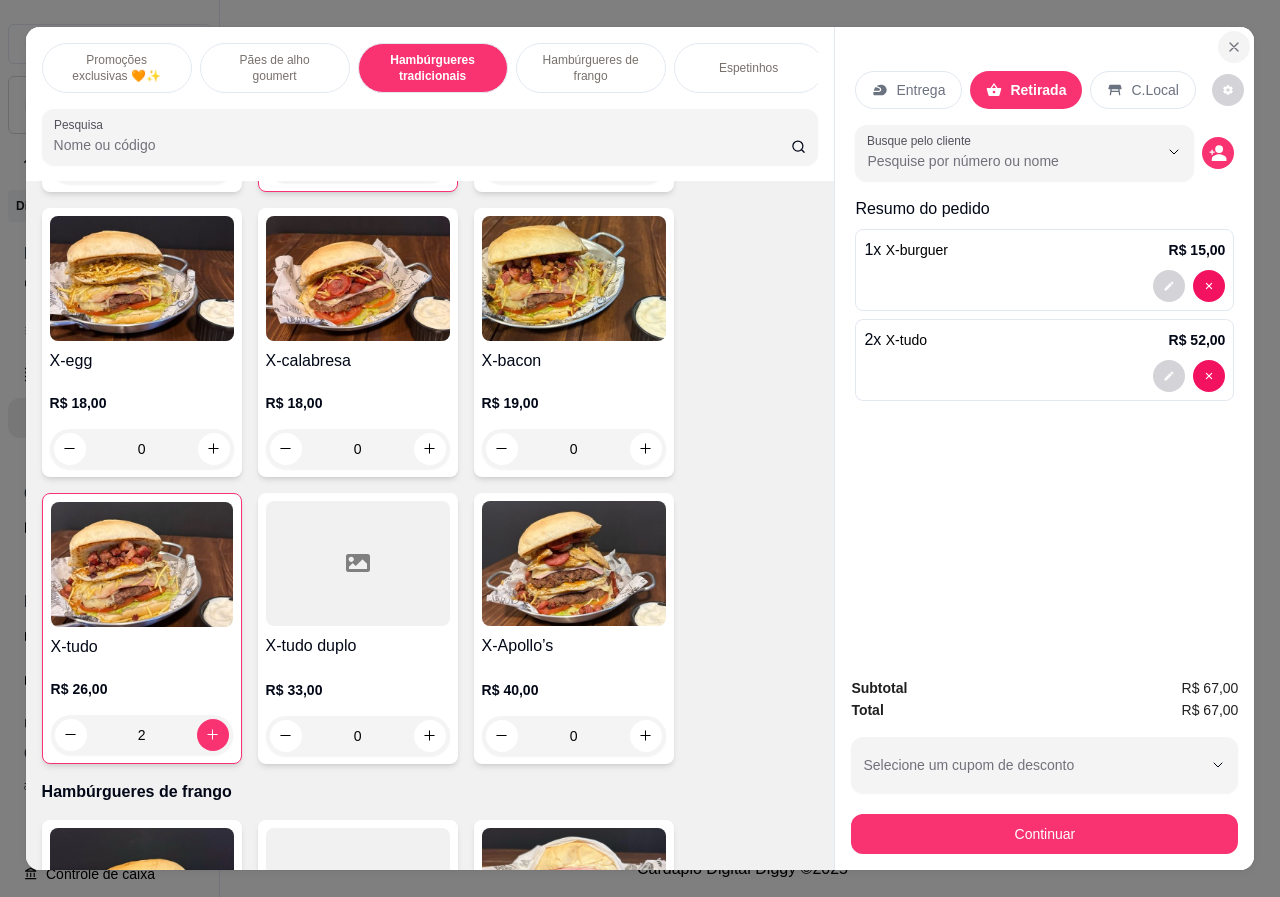 click at bounding box center [1234, 47] 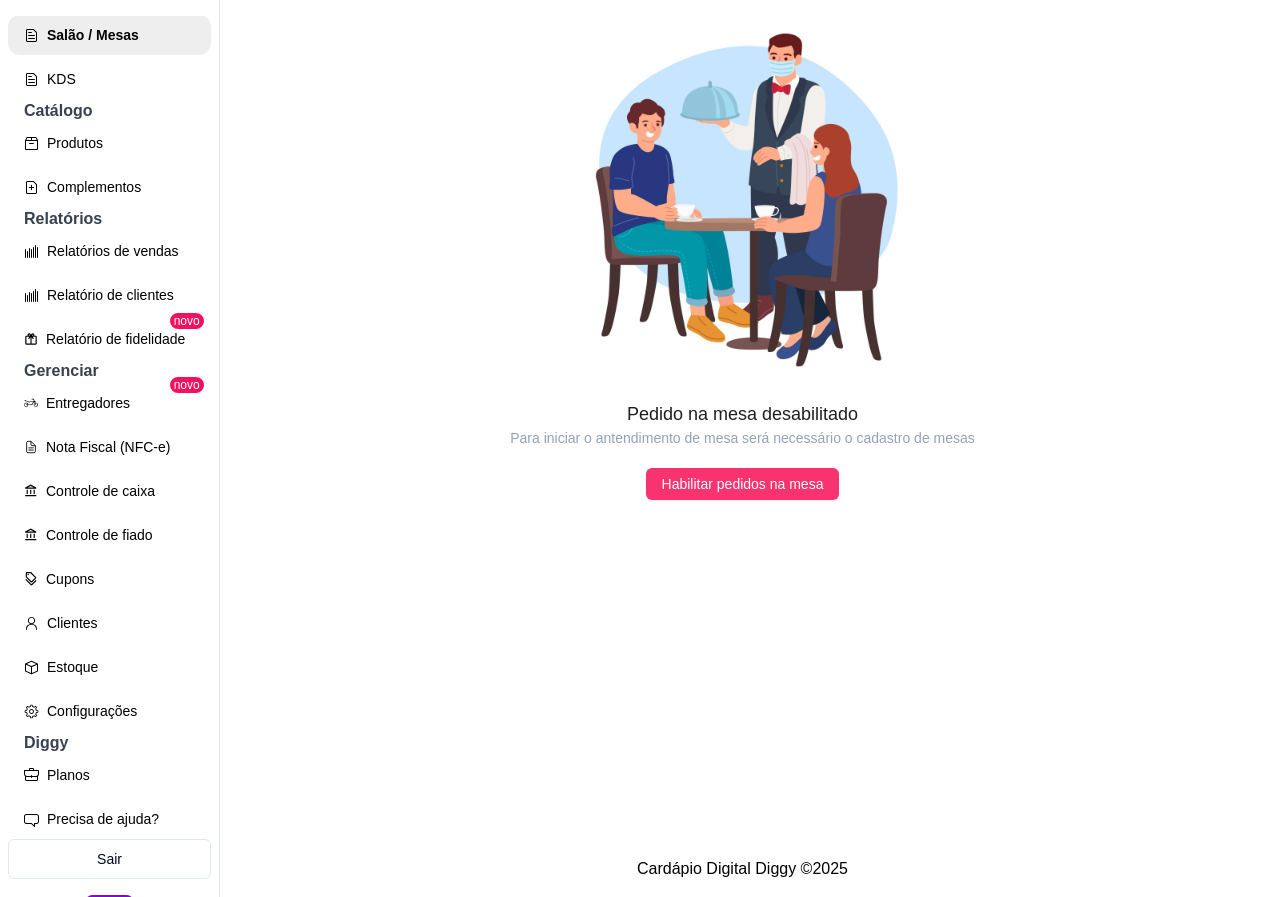 scroll, scrollTop: 400, scrollLeft: 0, axis: vertical 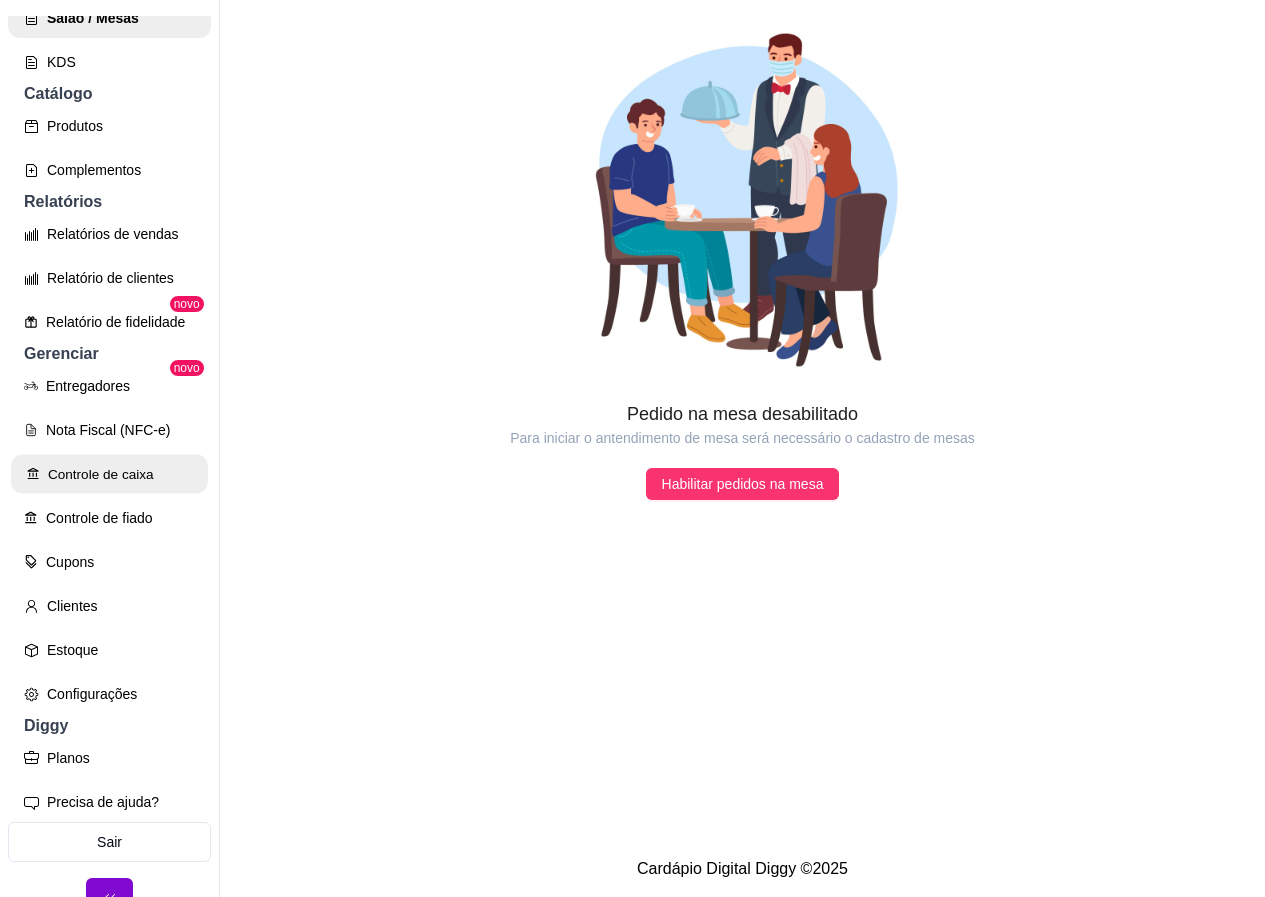 click on "Controle de caixa" at bounding box center (109, 474) 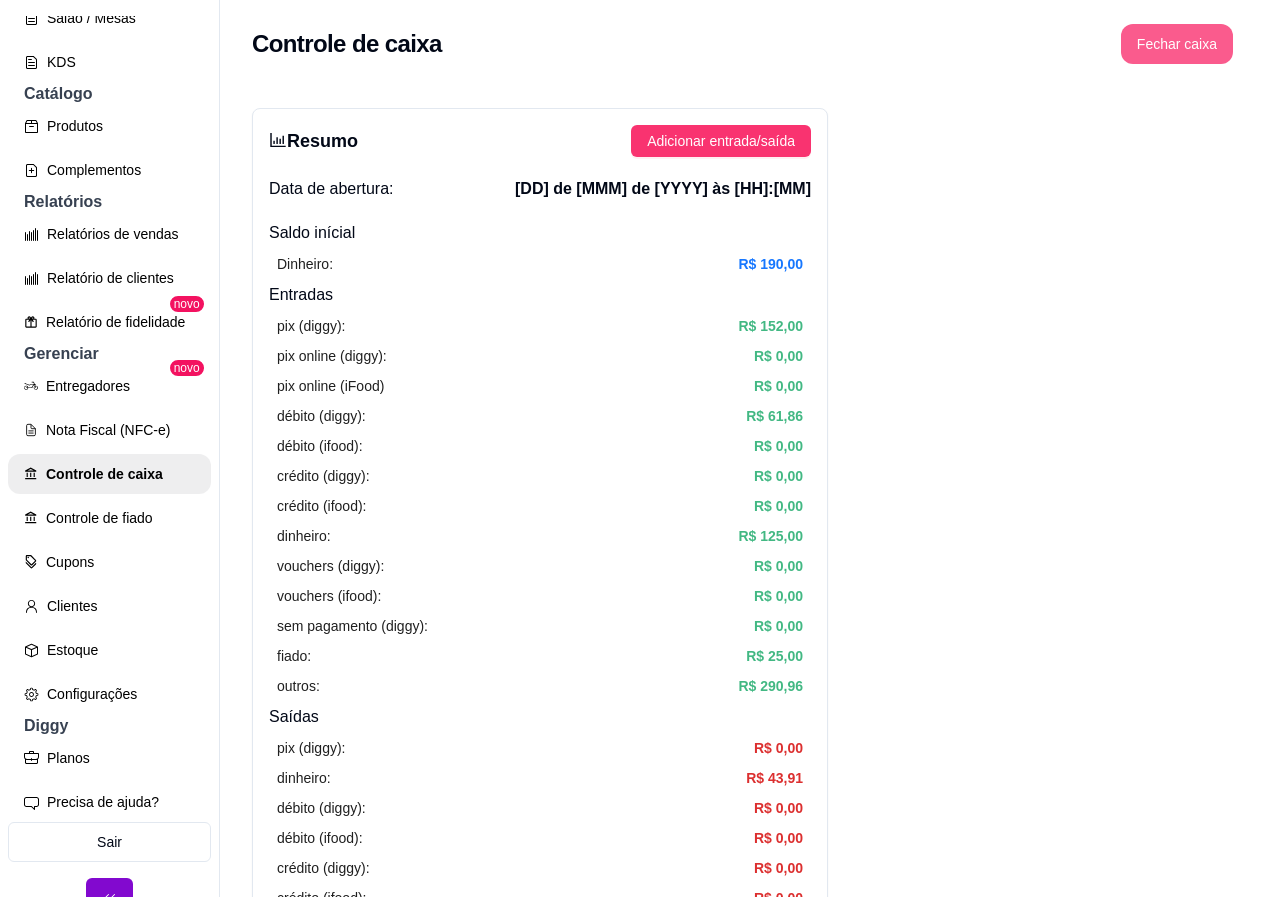 click on "Fechar caixa" at bounding box center (1177, 44) 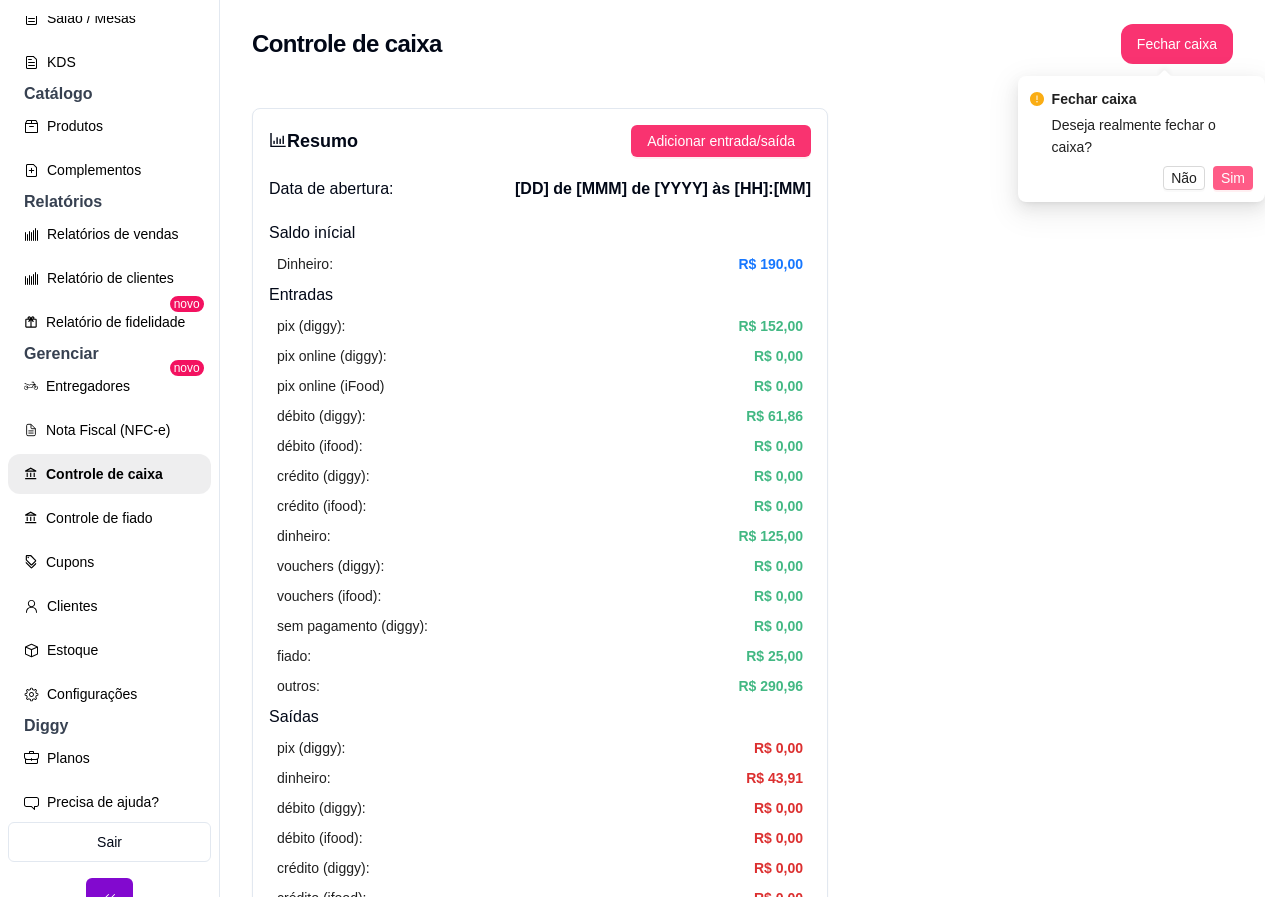 click on "Sim" at bounding box center [1233, 178] 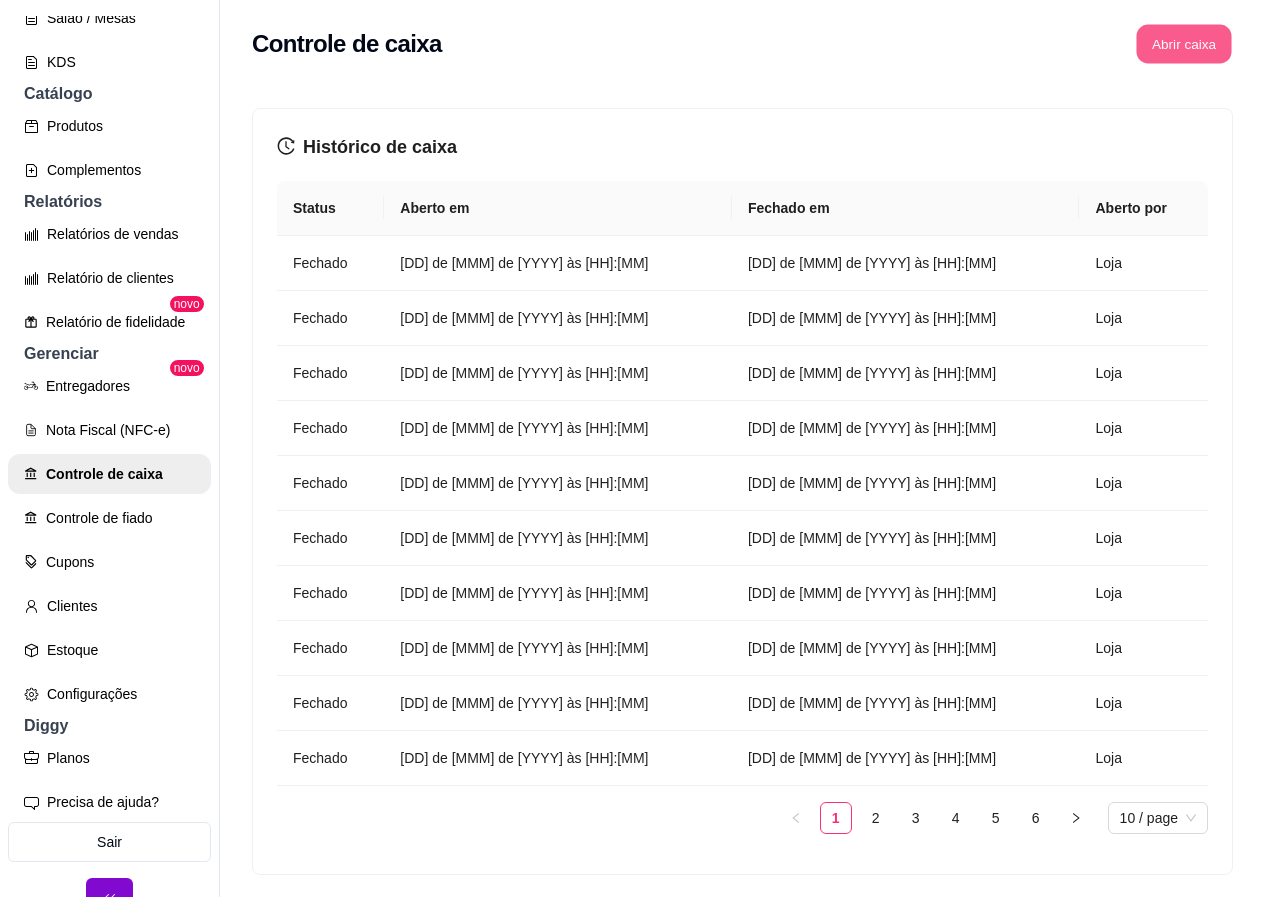 click on "Abrir caixa" at bounding box center [1183, 44] 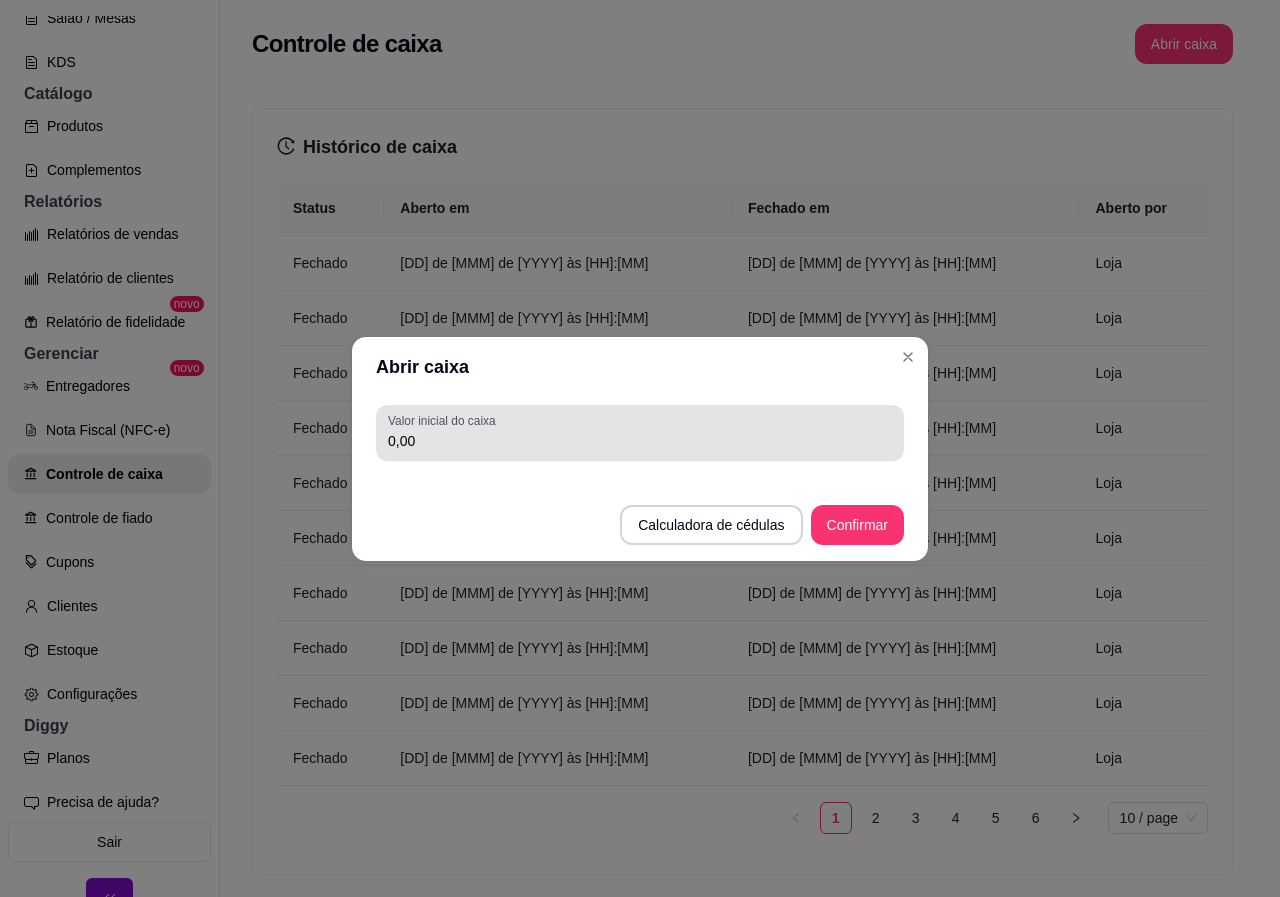 click on "0,00" at bounding box center [640, 441] 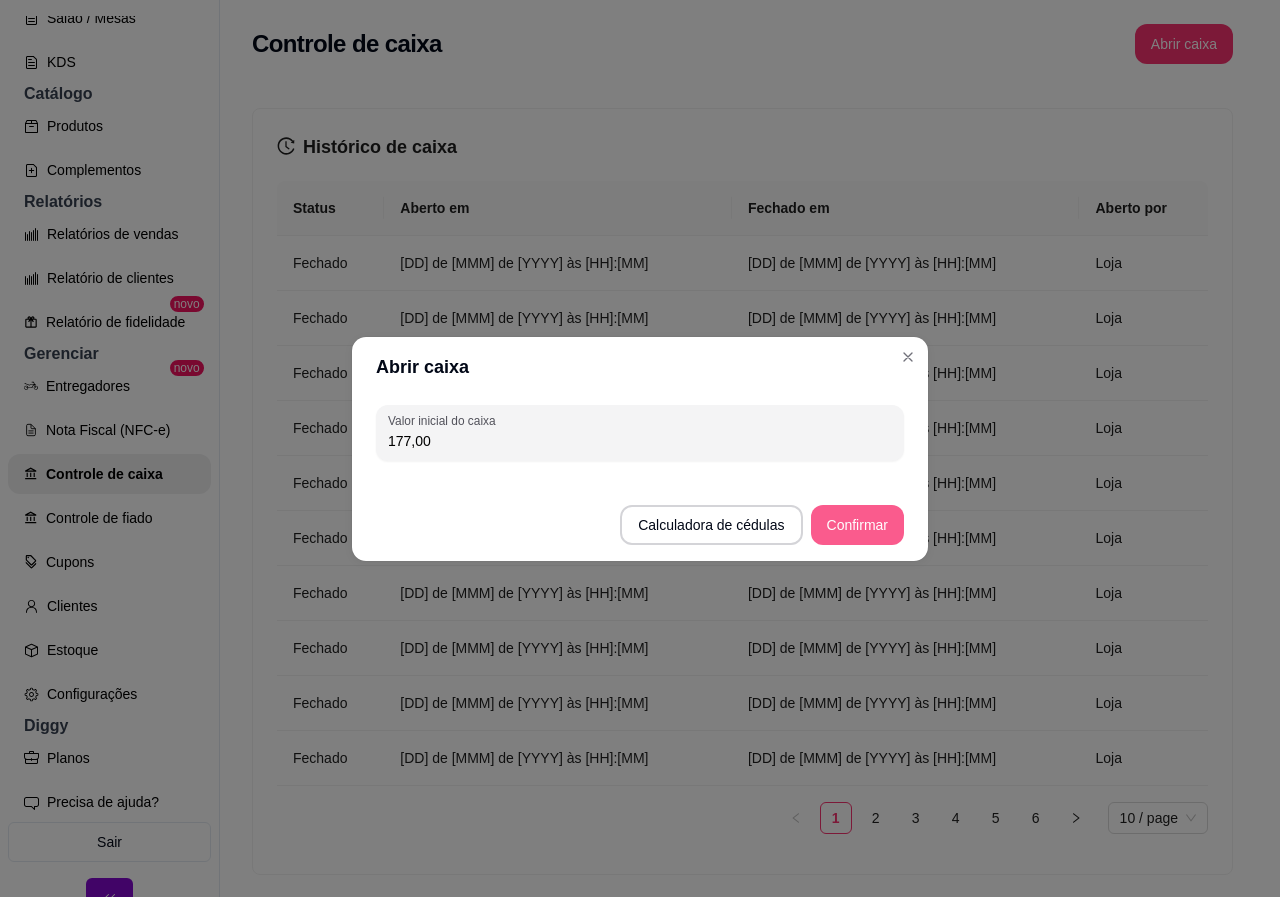 type on "177,00" 